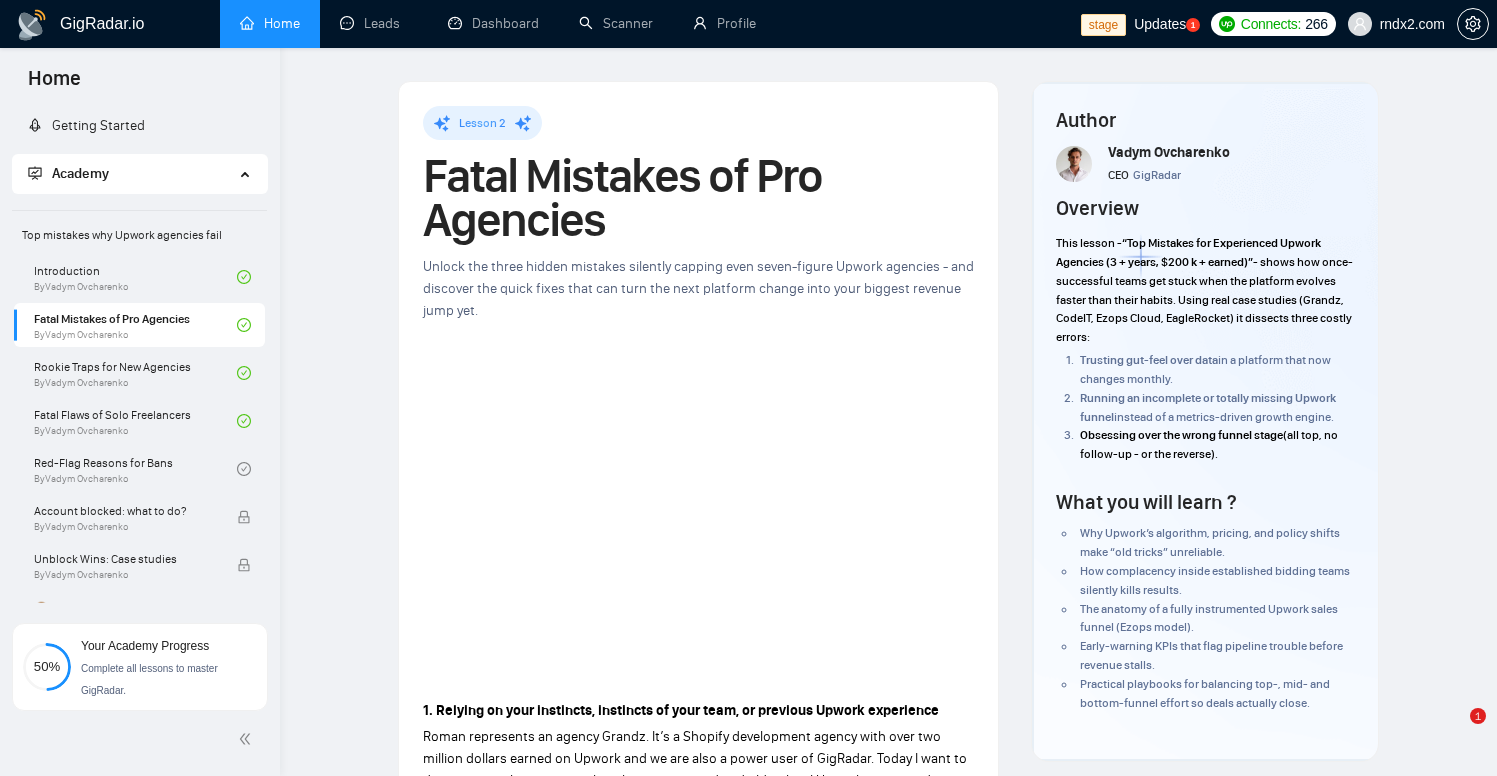 scroll, scrollTop: 170, scrollLeft: 0, axis: vertical 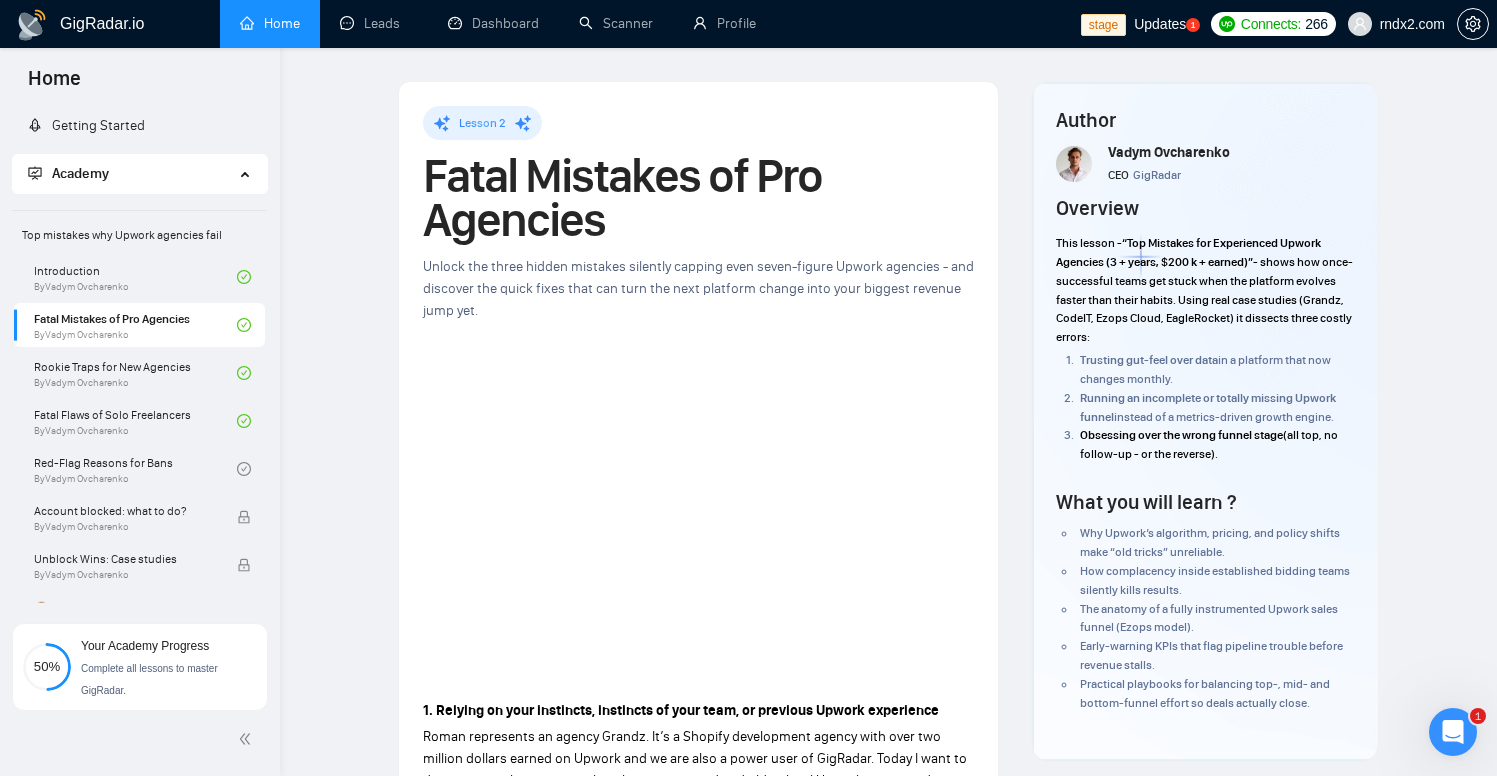 click on "Home" at bounding box center [270, 23] 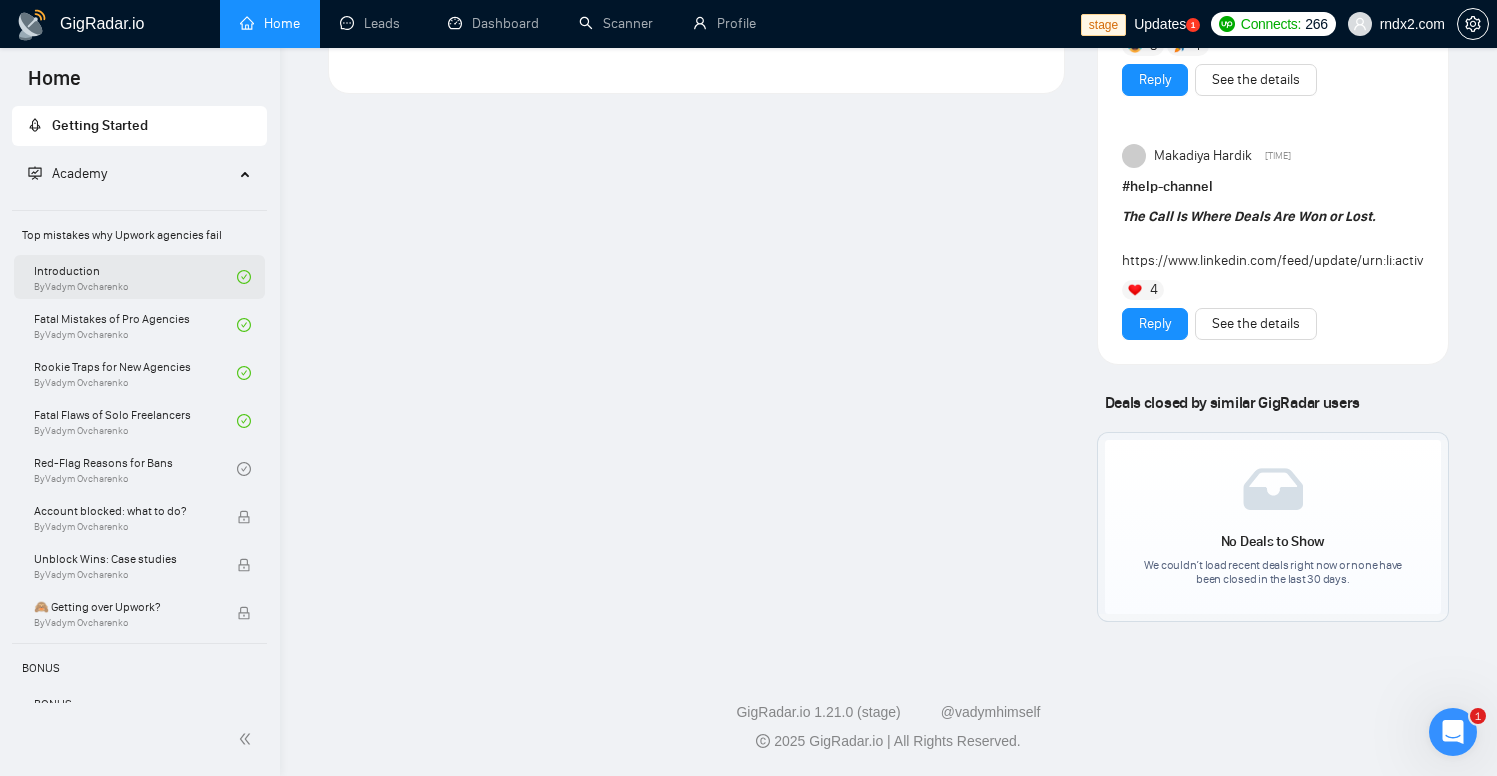click on "Introduction By  Vadym Ovcharenko" at bounding box center [135, 277] 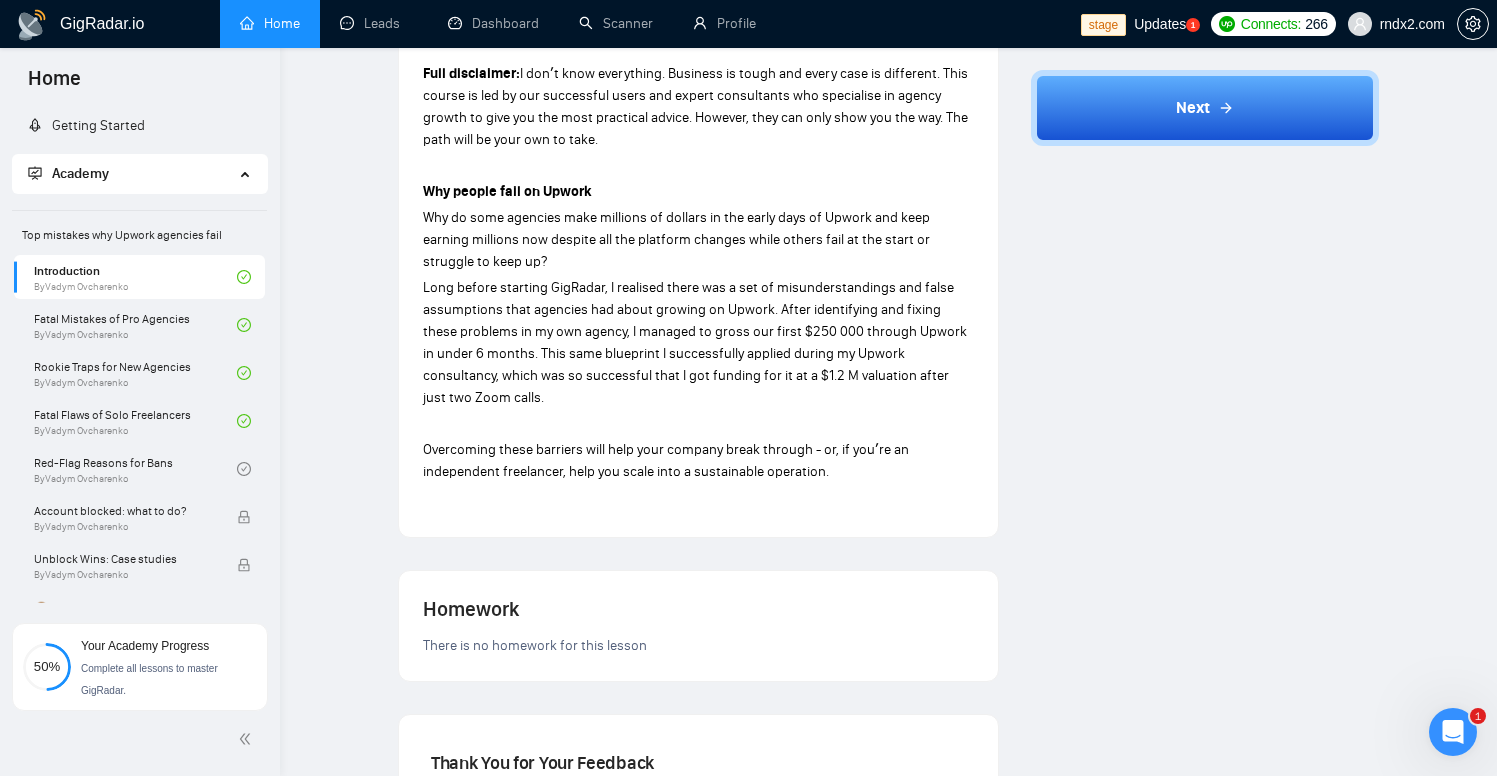scroll, scrollTop: 1129, scrollLeft: 0, axis: vertical 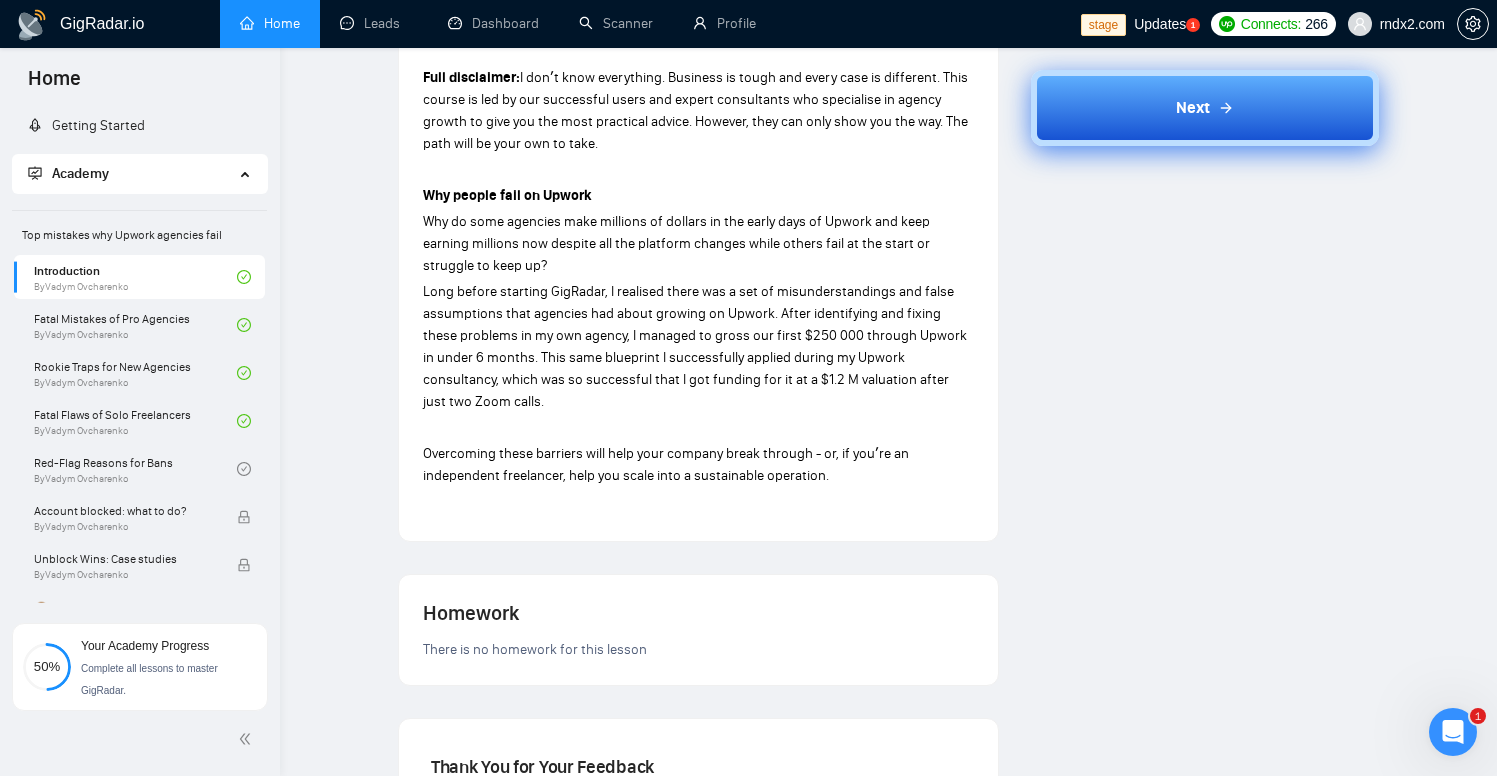 click on "Next" at bounding box center (1205, 108) 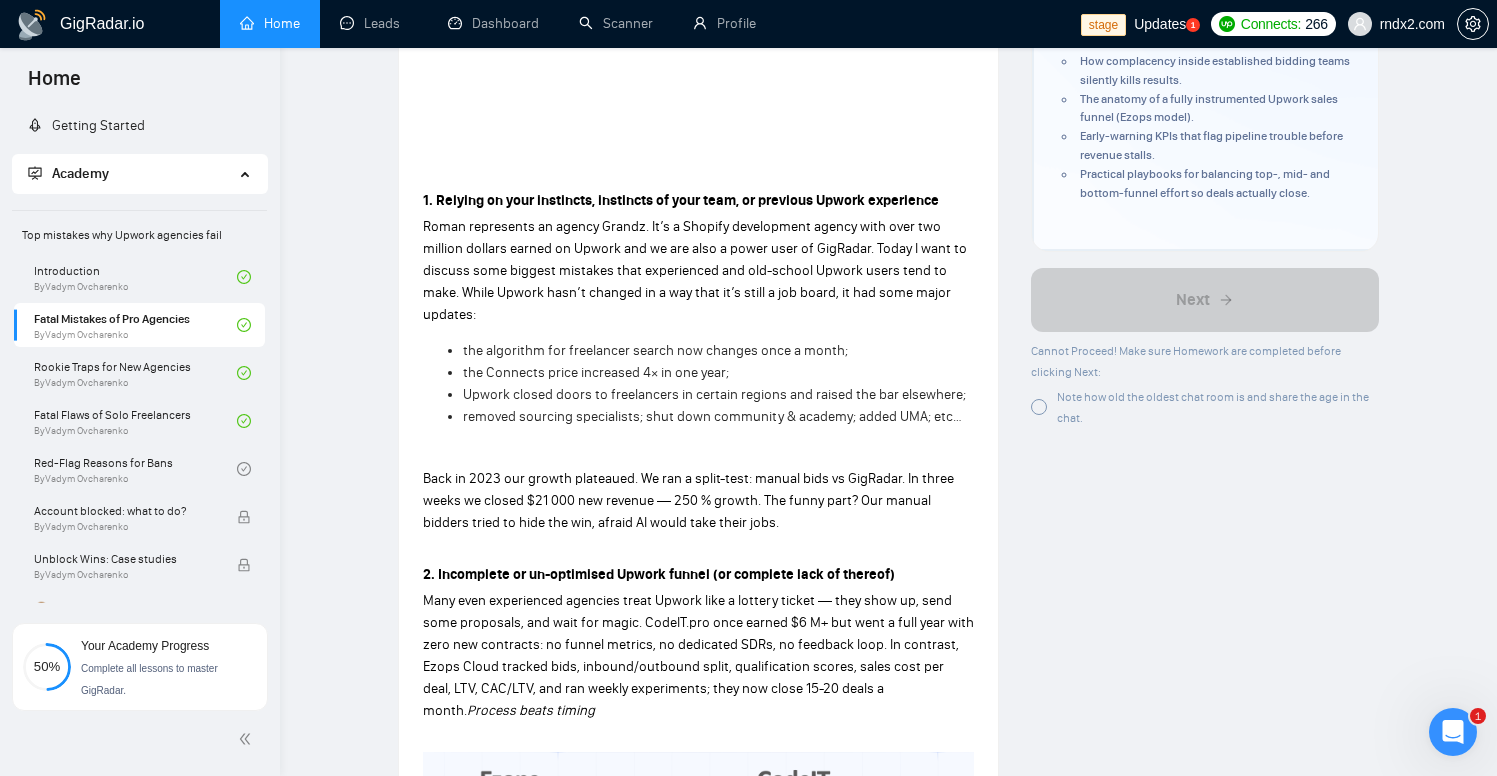 scroll, scrollTop: 540, scrollLeft: 0, axis: vertical 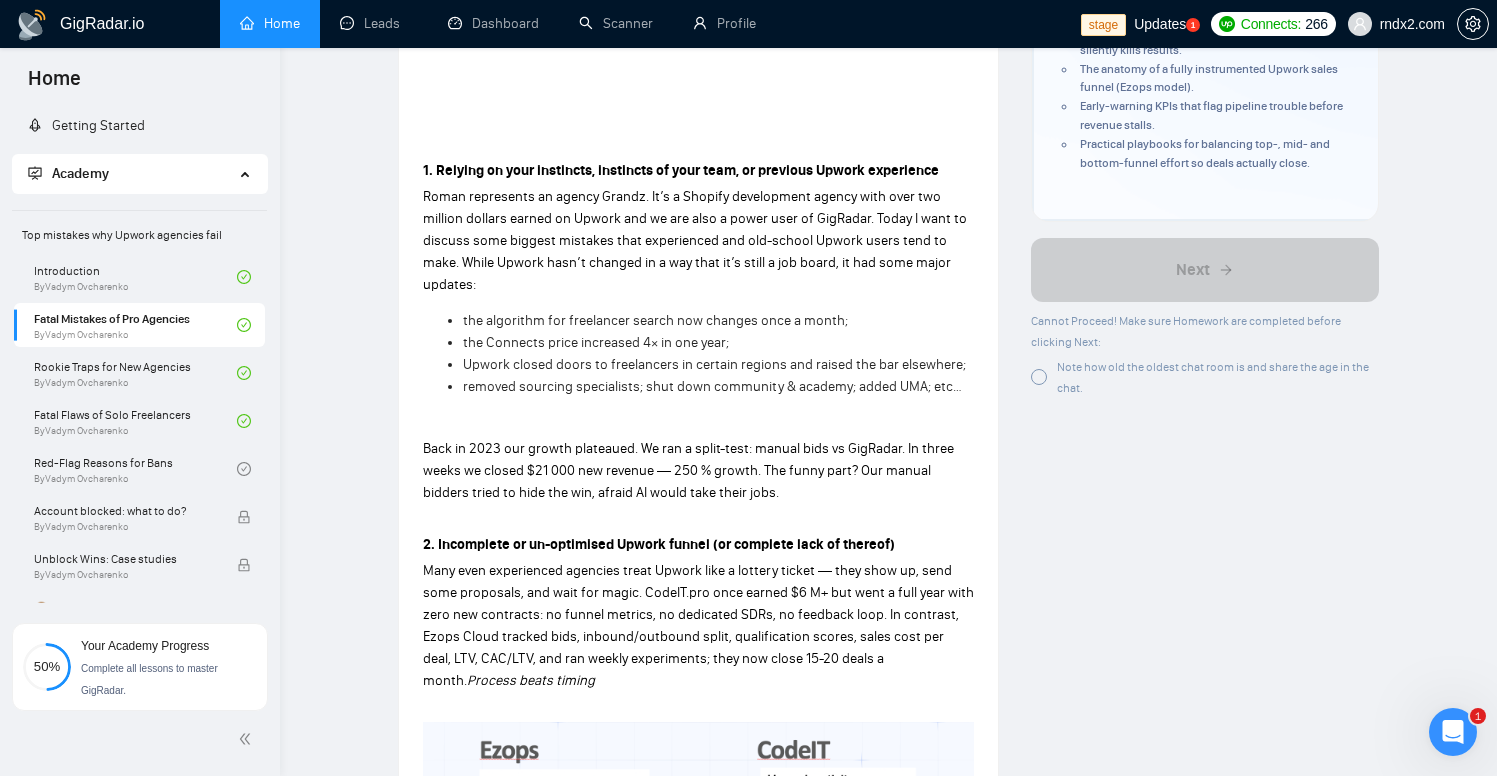 click at bounding box center (1039, 377) 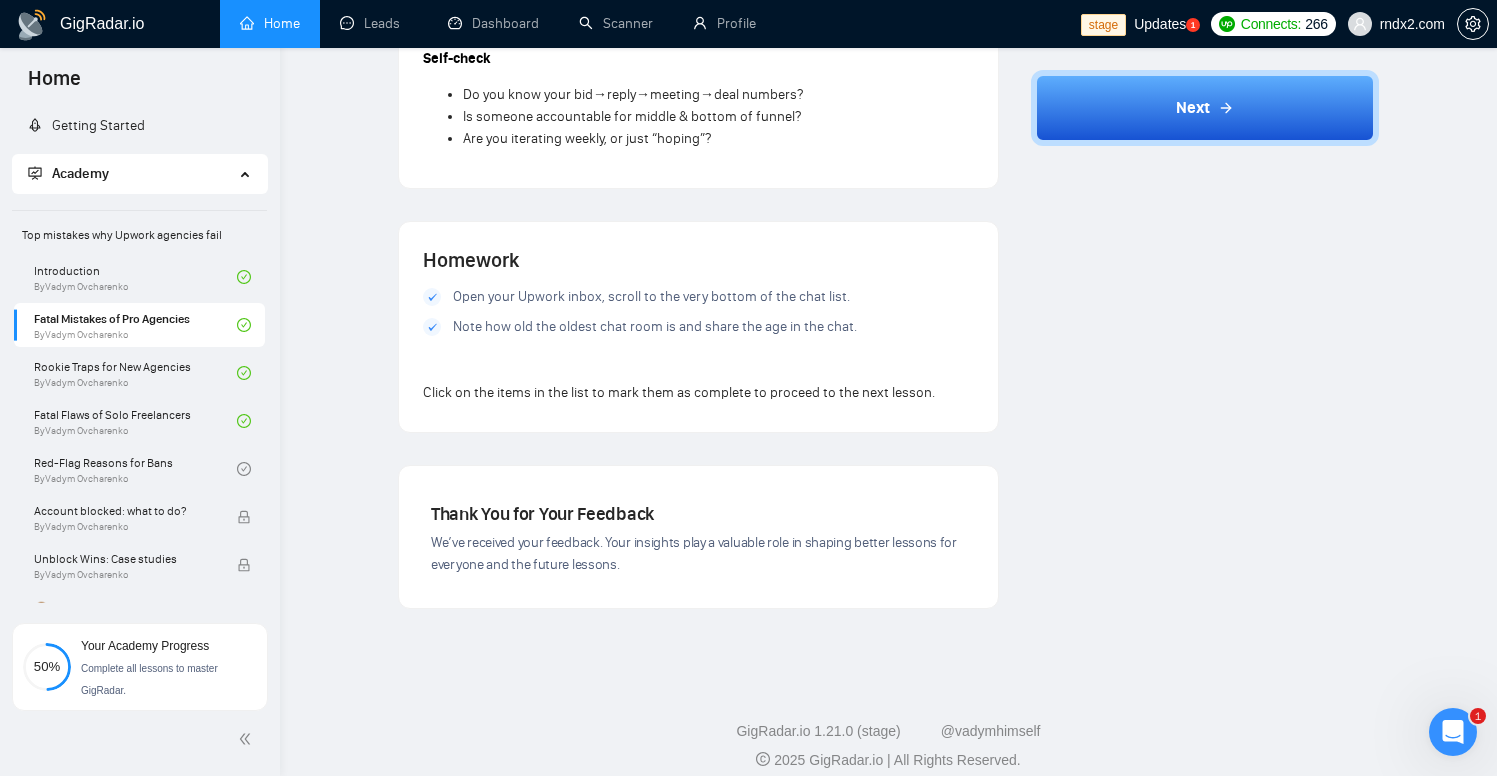 scroll, scrollTop: 1736, scrollLeft: 0, axis: vertical 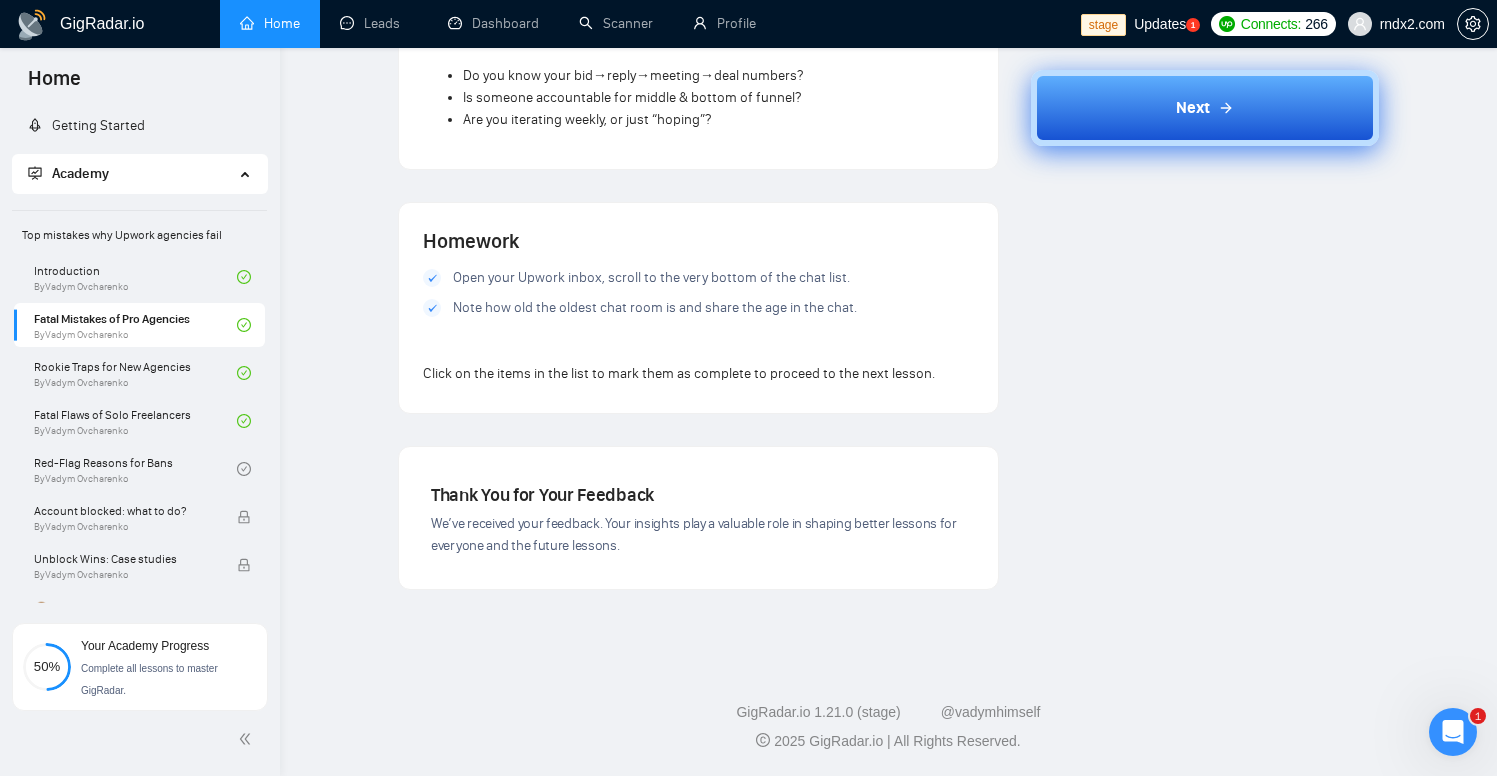 click on "Next" at bounding box center [1205, 108] 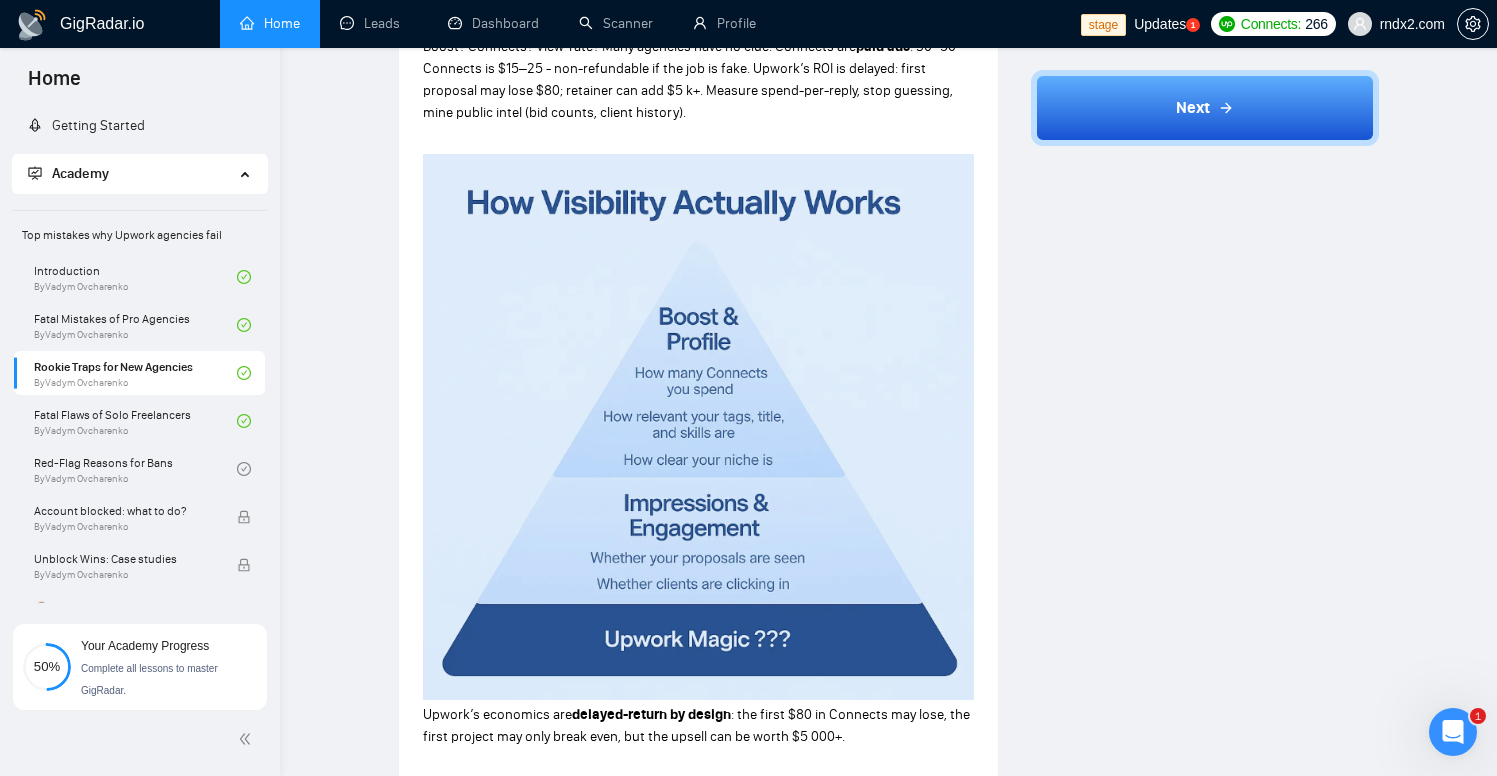 scroll, scrollTop: 1396, scrollLeft: 0, axis: vertical 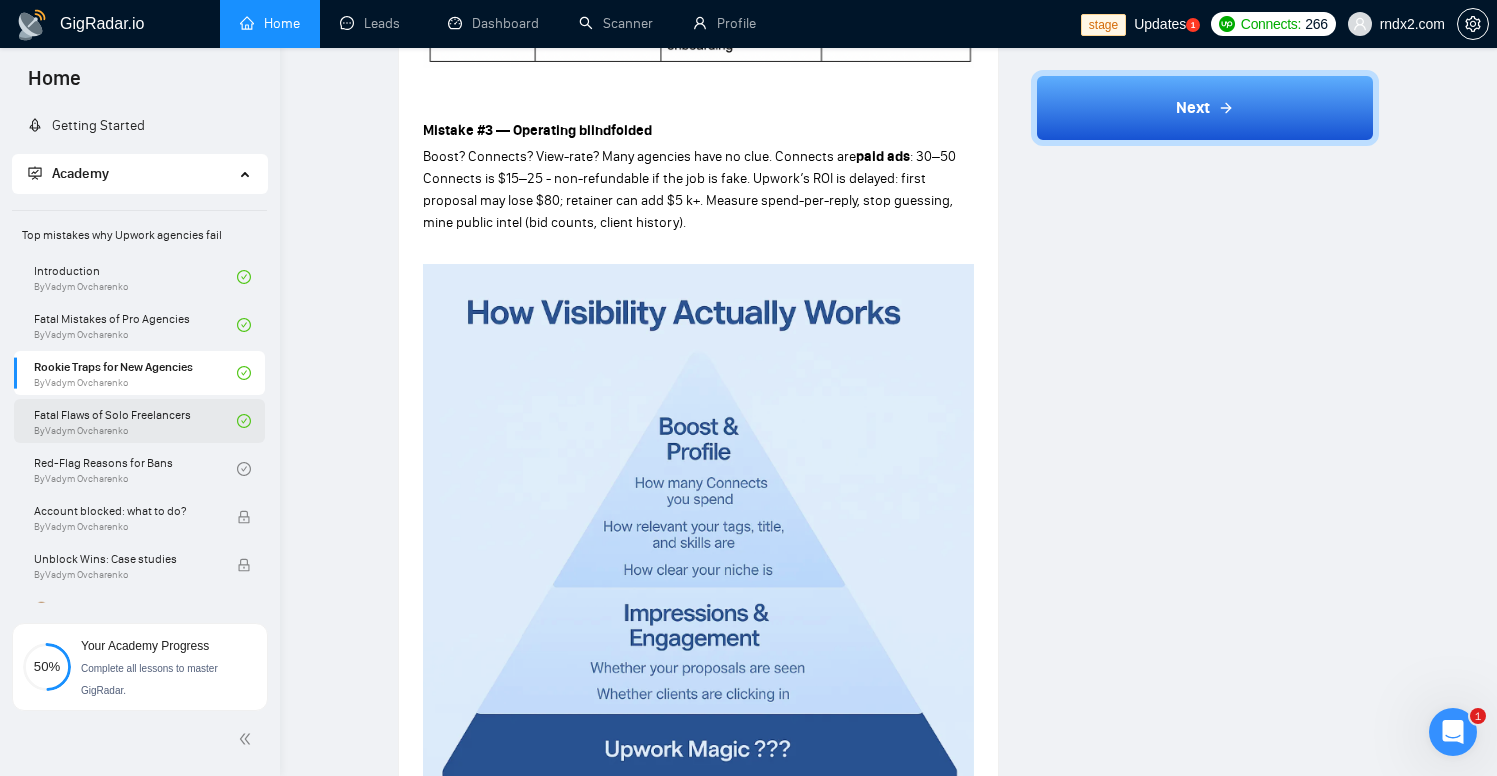click on "Fatal Flaws of Solo Freelancers By  Vadym Ovcharenko" at bounding box center [135, 421] 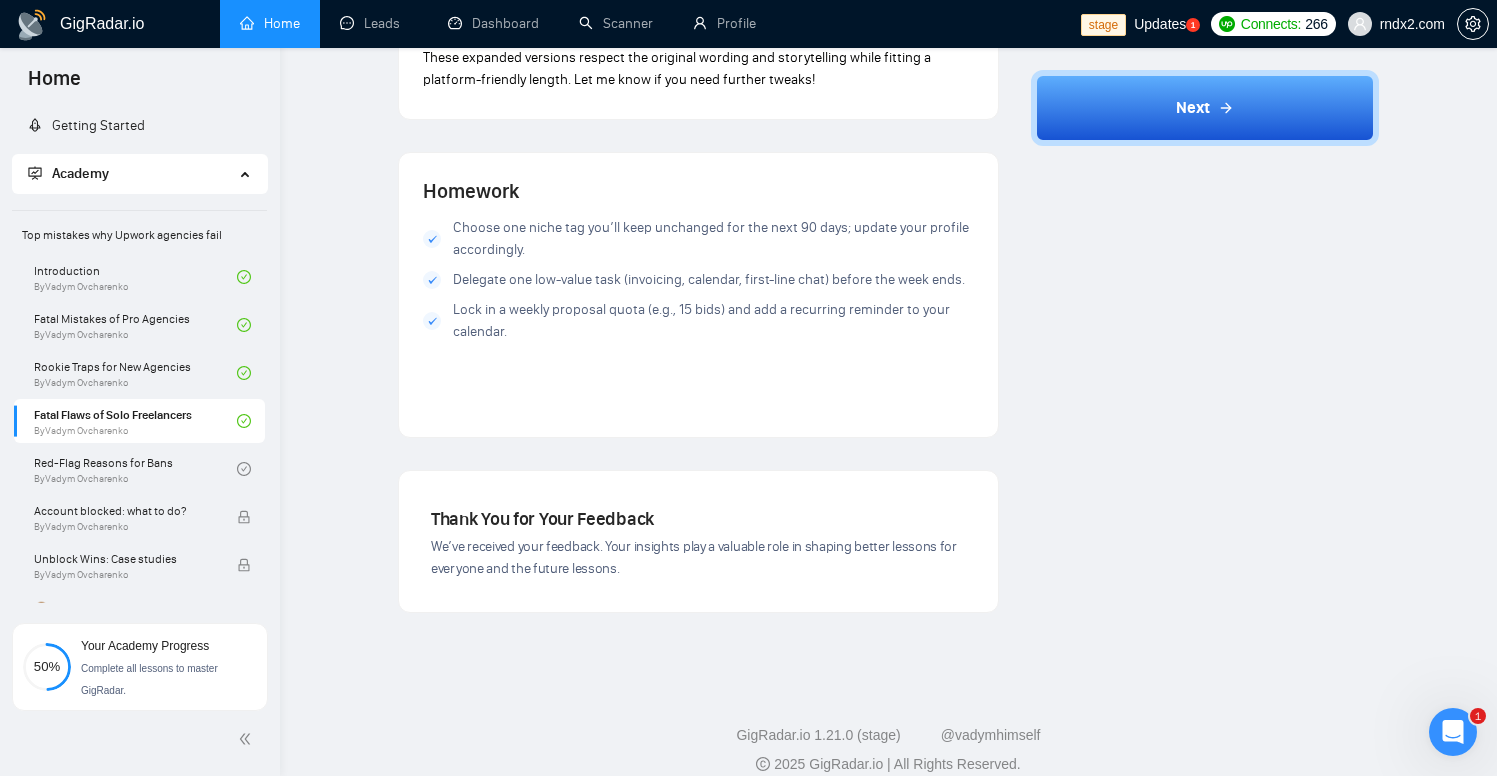 scroll, scrollTop: 2273, scrollLeft: 0, axis: vertical 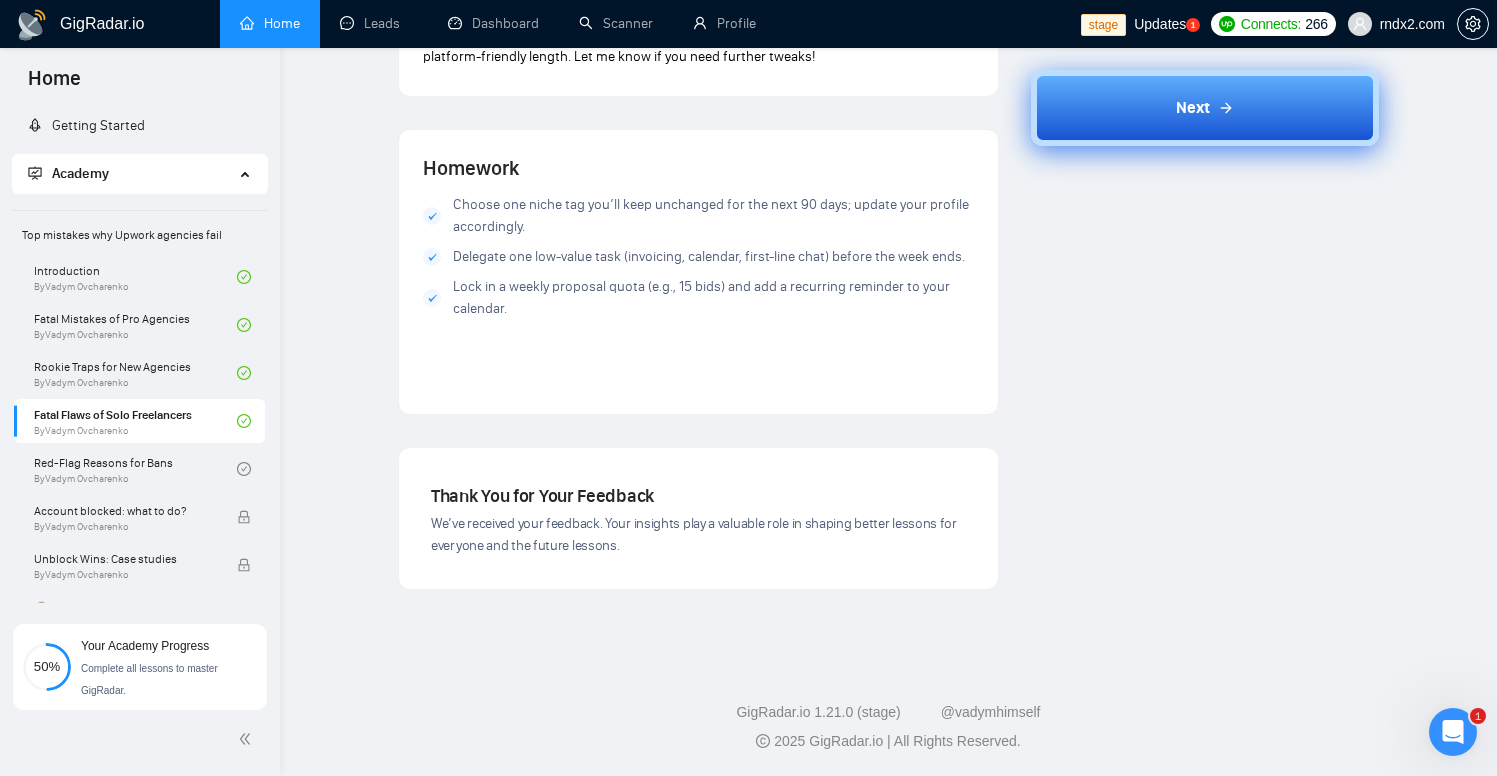 click on "Next" at bounding box center (1205, 108) 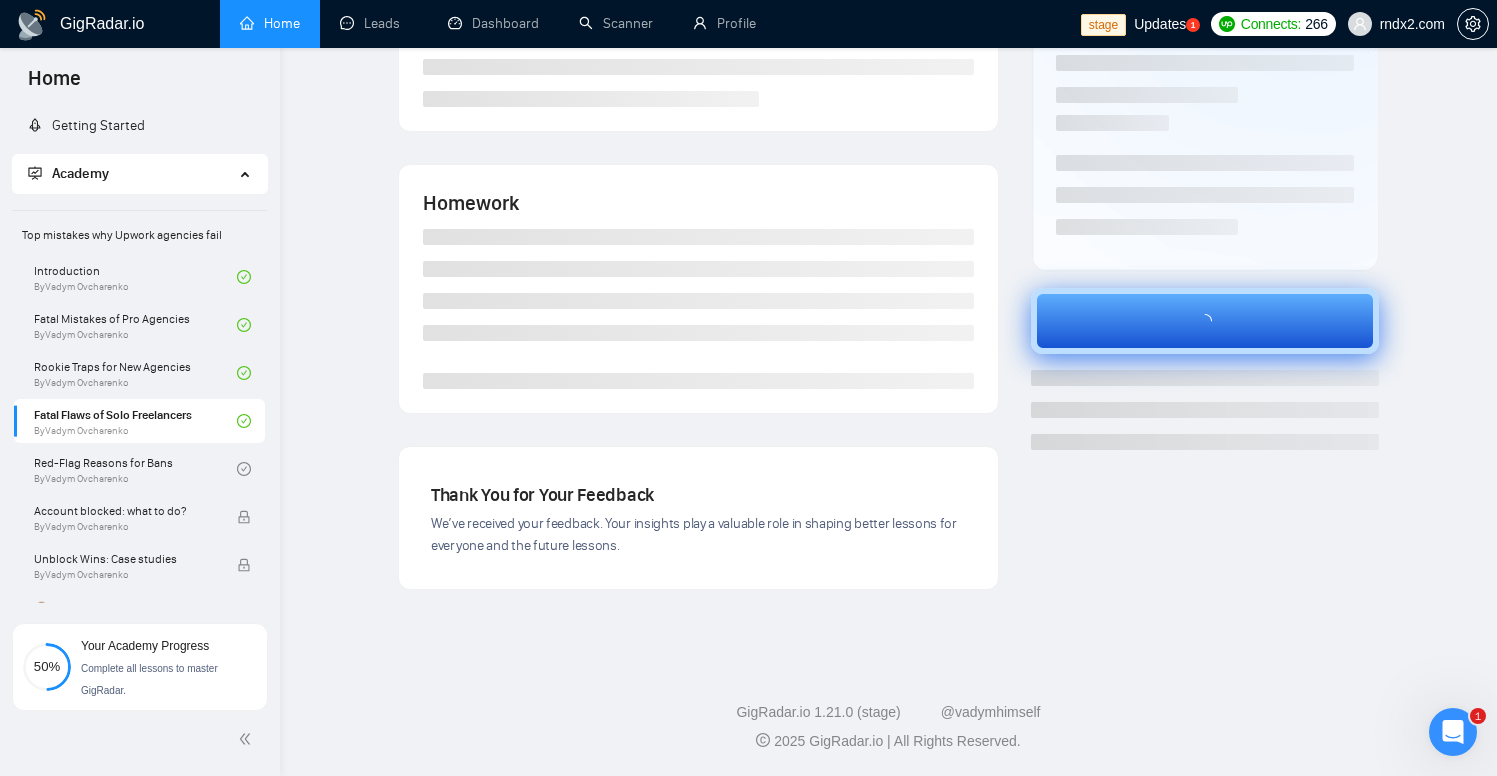 scroll, scrollTop: 270, scrollLeft: 0, axis: vertical 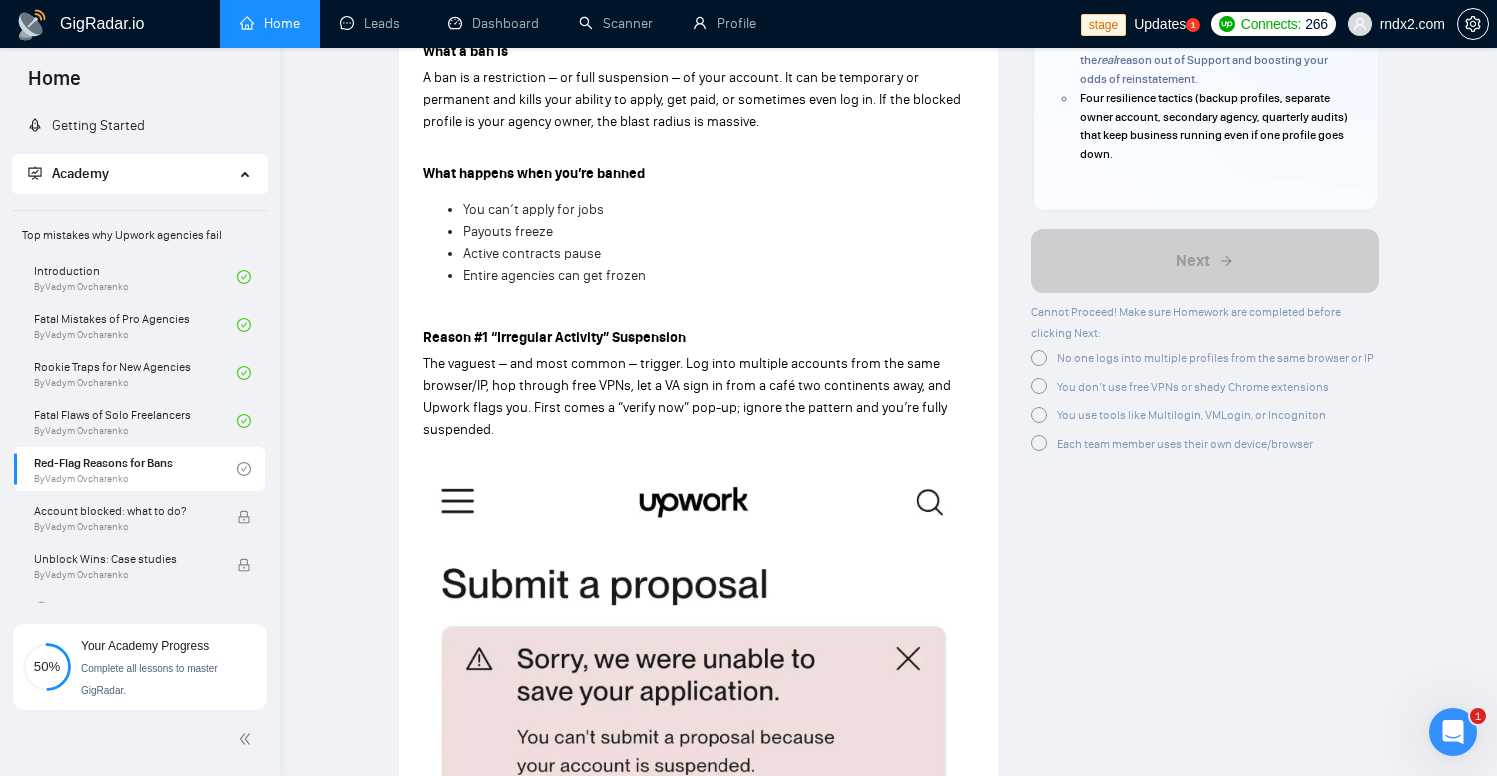click at bounding box center [1039, 358] 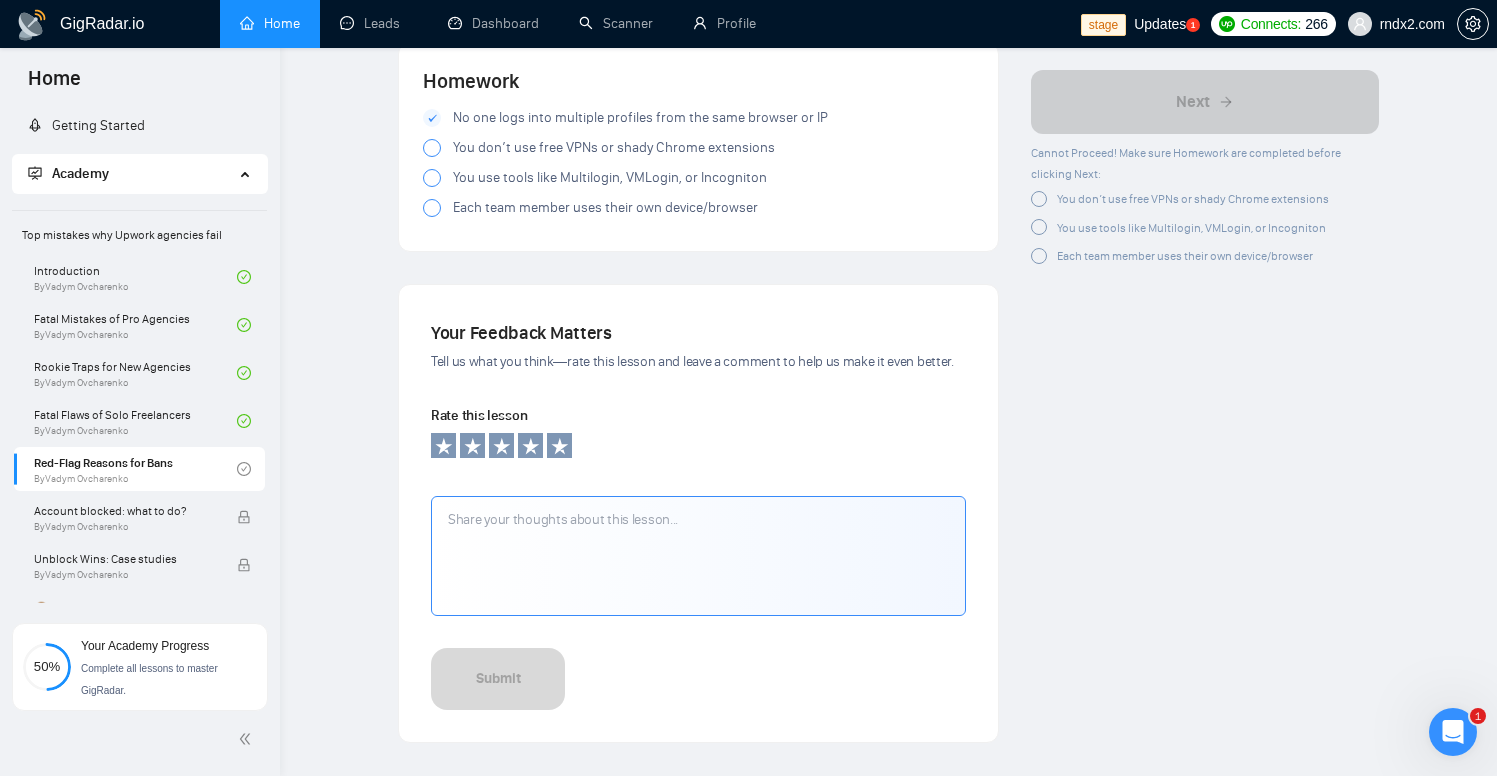 scroll, scrollTop: 3595, scrollLeft: 0, axis: vertical 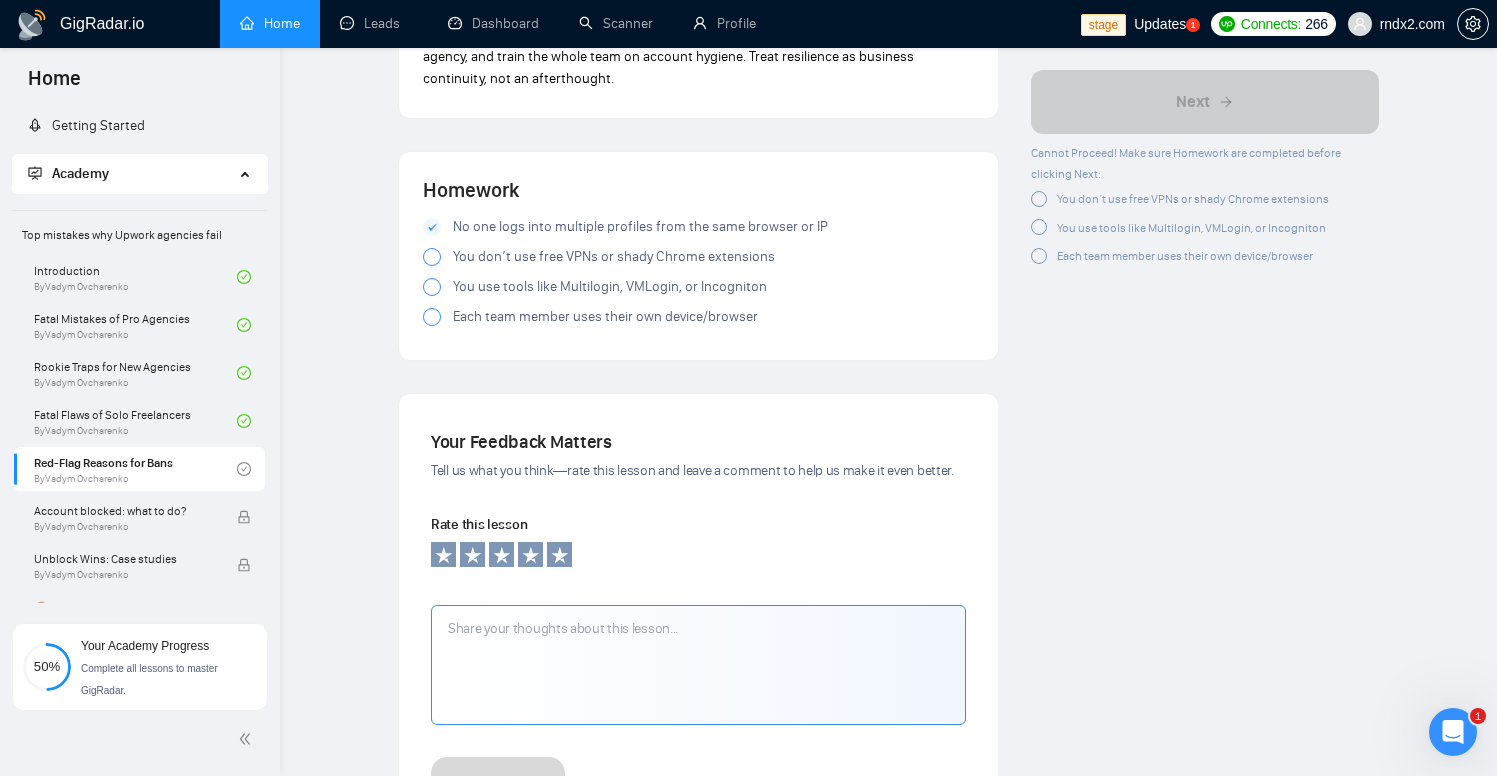 click at bounding box center [1039, 199] 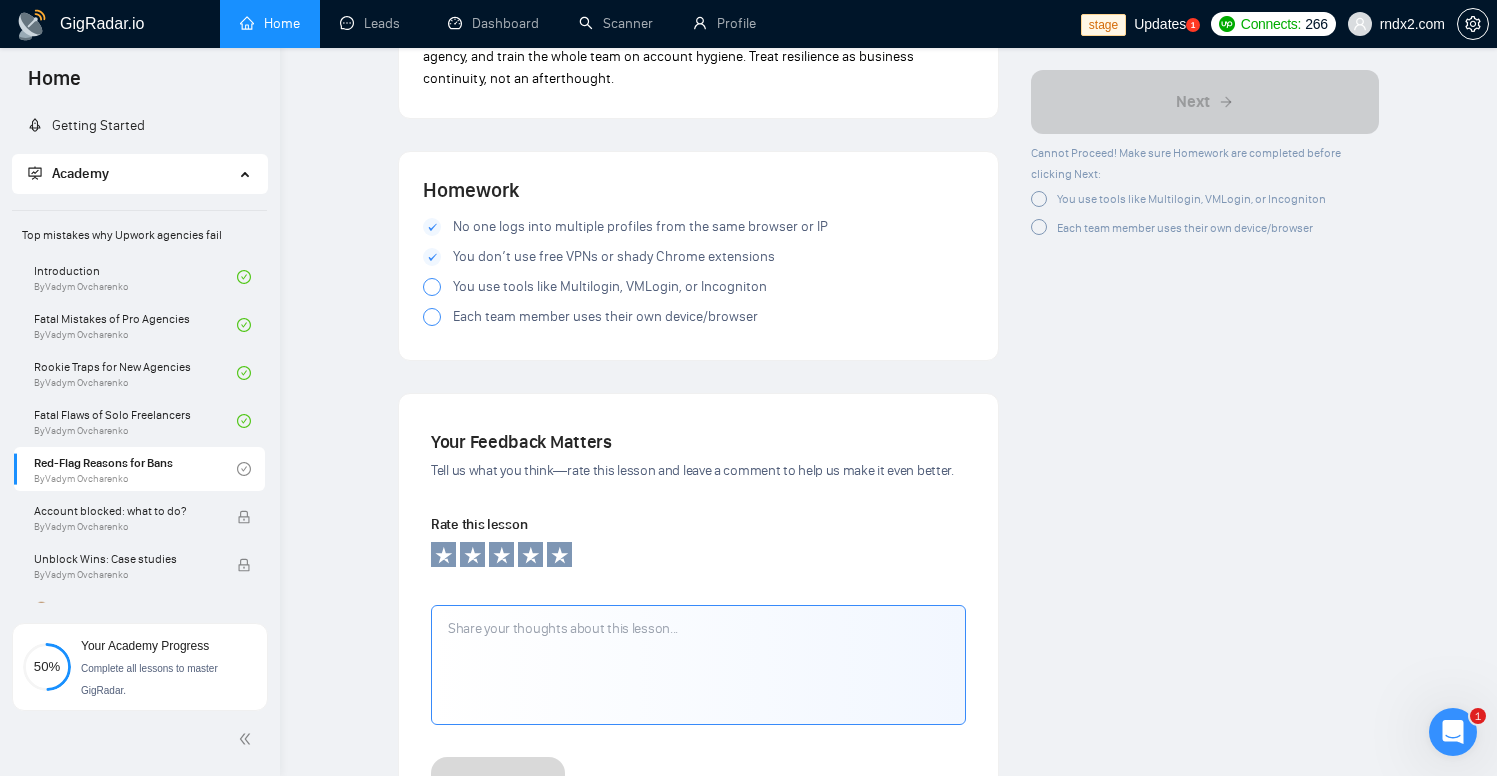 click on "You use tools like Multilogin, VMLogin, or Incogniton" at bounding box center [1191, 199] 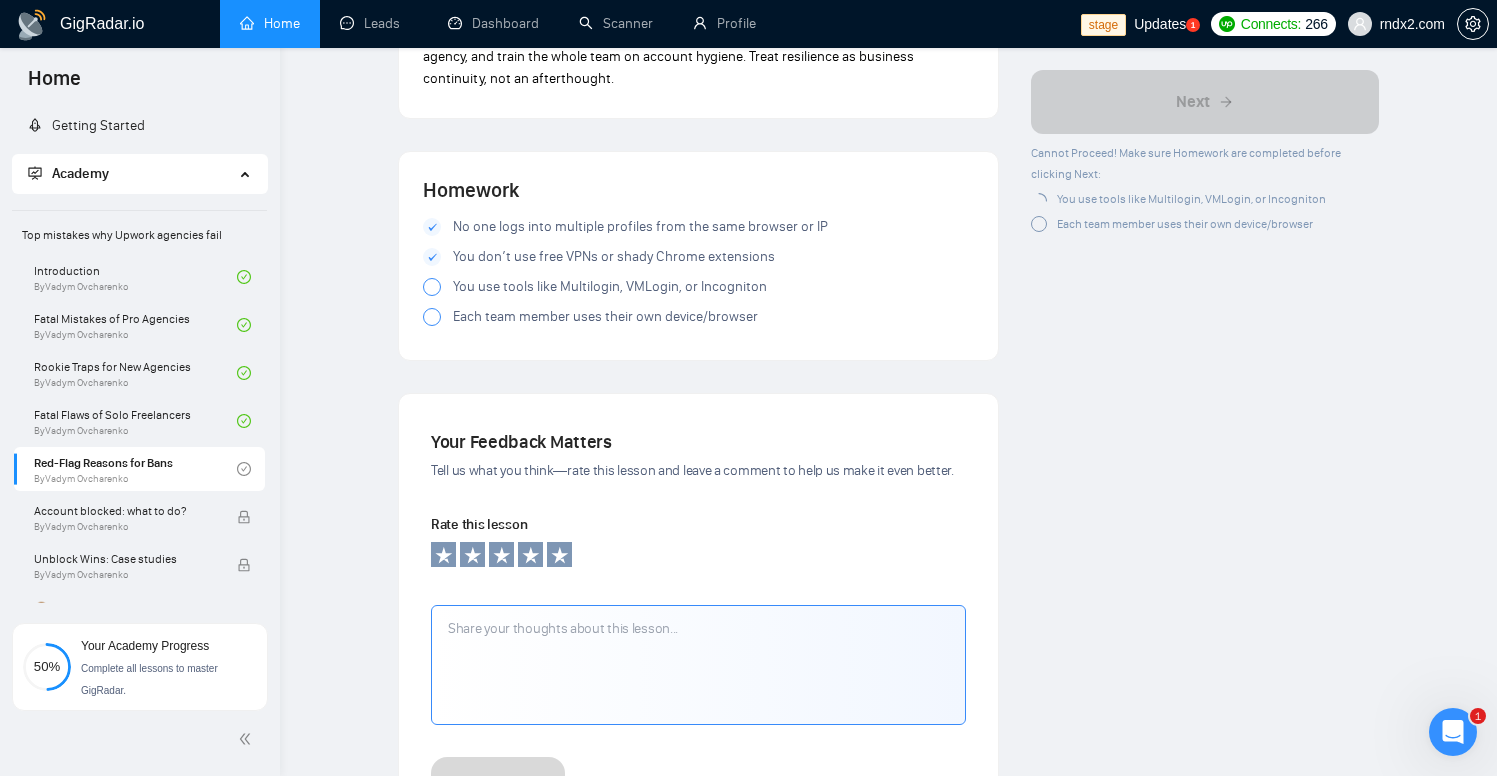 click on "Each team member uses their own device/browser" at bounding box center [1185, 224] 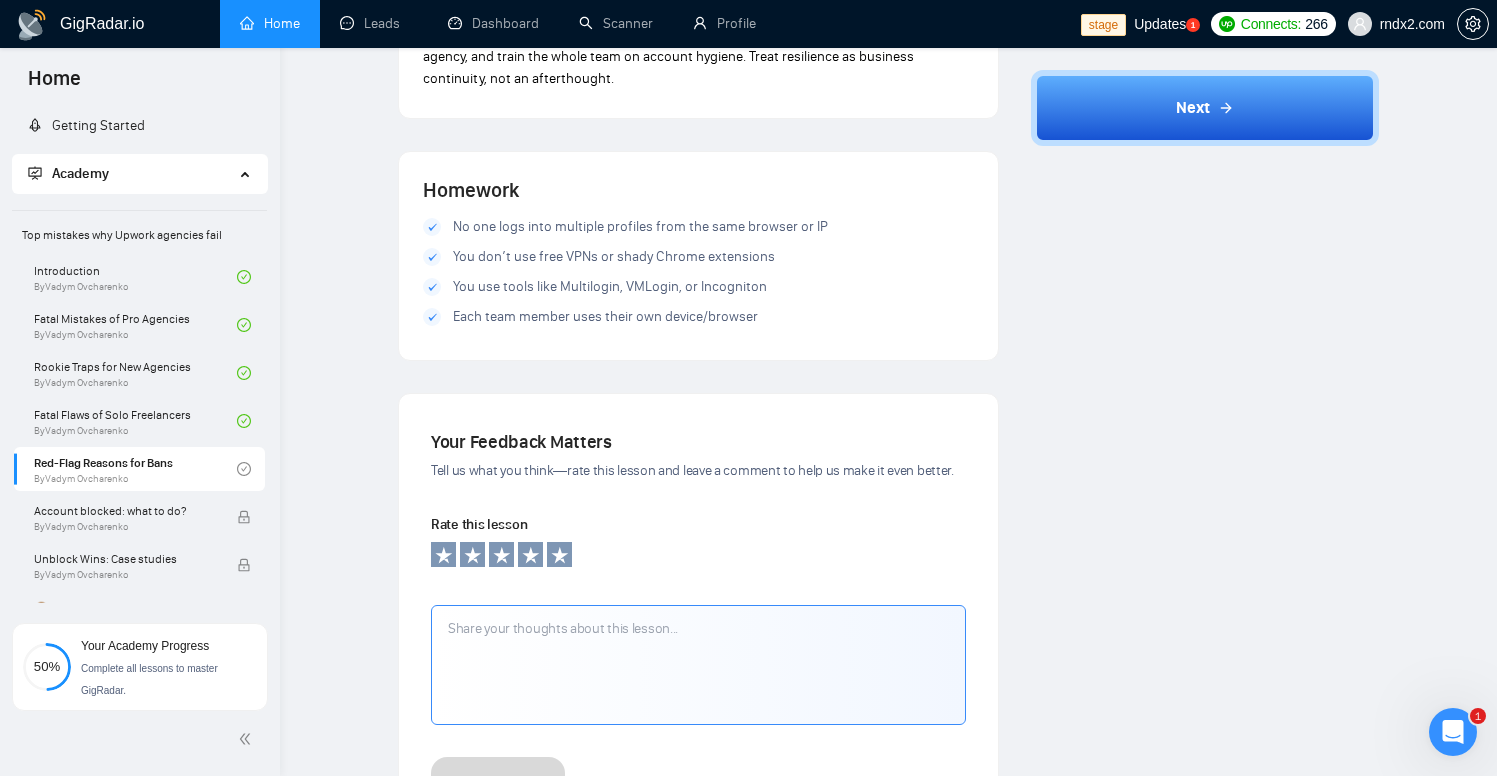click on "Author Vadym Ovcharenko CEO GigRadar Overview Getting your profile banned is the fastest way to halt every Upwork deal in flight. This lesson  –   “Top Reasons for Bans (and How to Decode Them)”   –  maps the seven most common suspension triggers, shows the warning signs for each, and walks you through a step-by-step method to diagnose the real cause so you can recover (or, better, avoid the ban entirely). What you will learn ? The difference between  irregular-activity  bans (IP / device issues) and  TOS-violation  bans (off-platform contact, payments). How multi-account logins, cheap VPNs, or a VA on your profile can flag “irregular activity.” Why sharing a Calendly link before a contract  –  or taking payment off-platform  –  is nearly always a permanent strike. Hidden ban magnets: unverified automation tools, misrepresented skills, duplicate accounts, and hourly work logged by someone else. A repeatable email sequence for prying the  real Next" at bounding box center (1205, -1315) 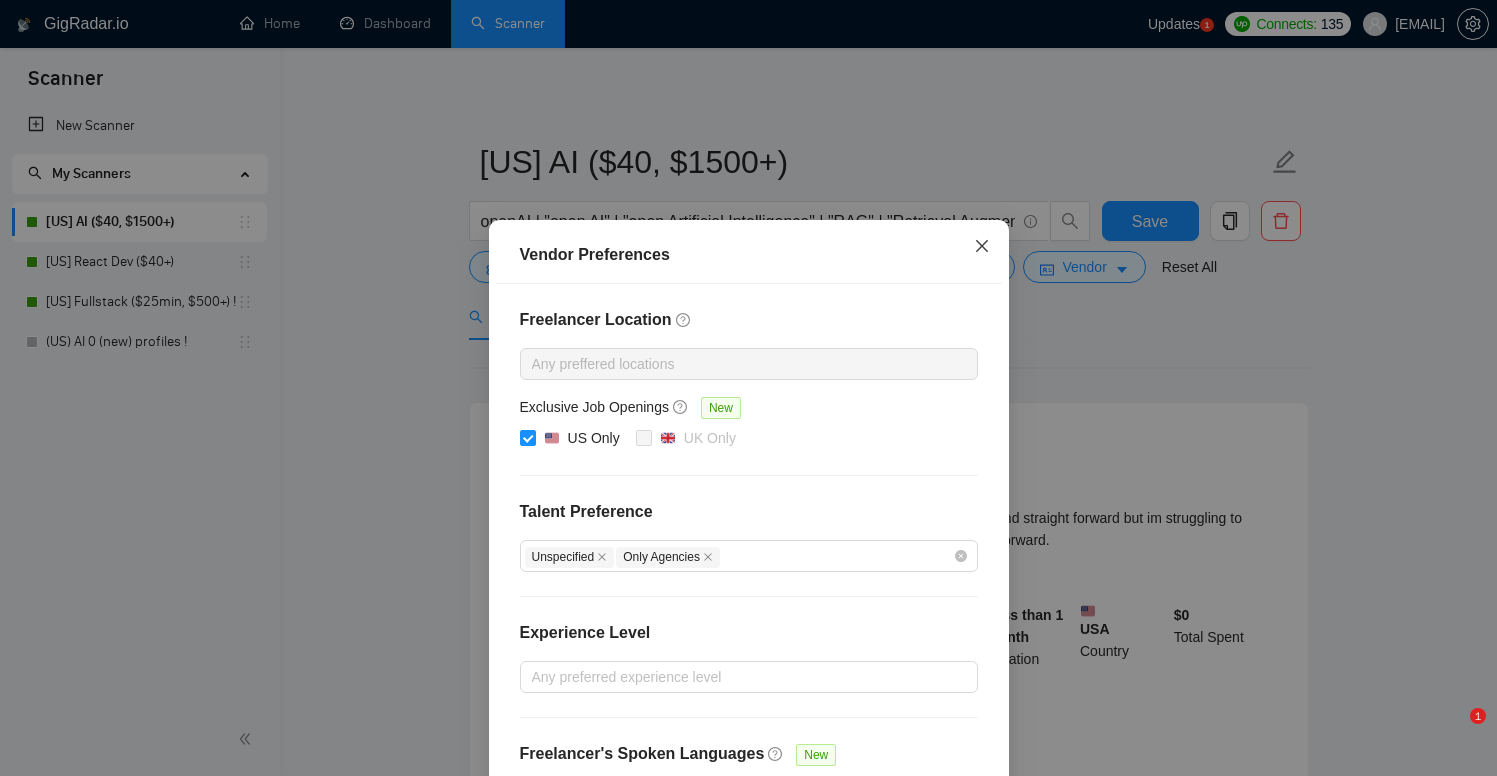 scroll, scrollTop: 0, scrollLeft: 0, axis: both 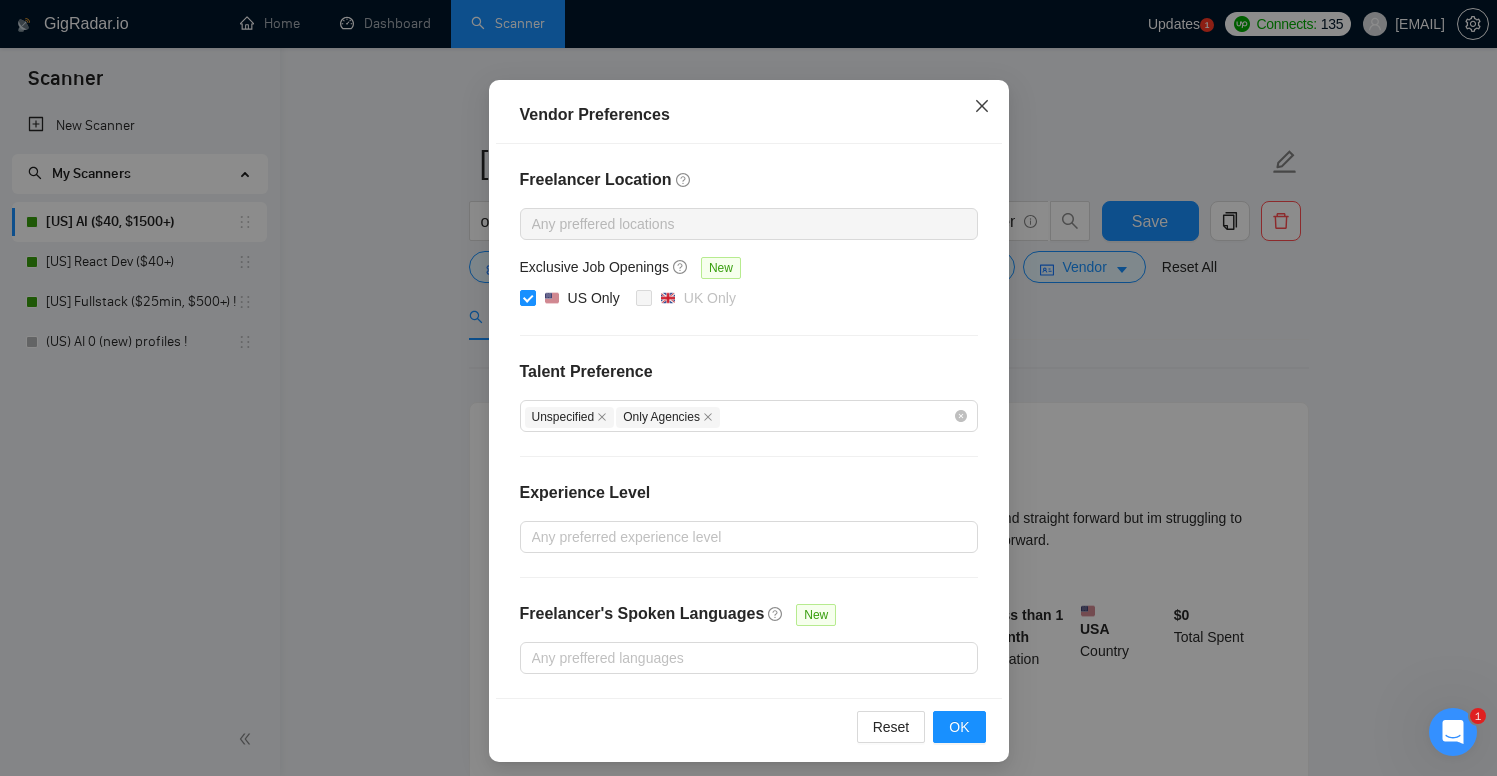click 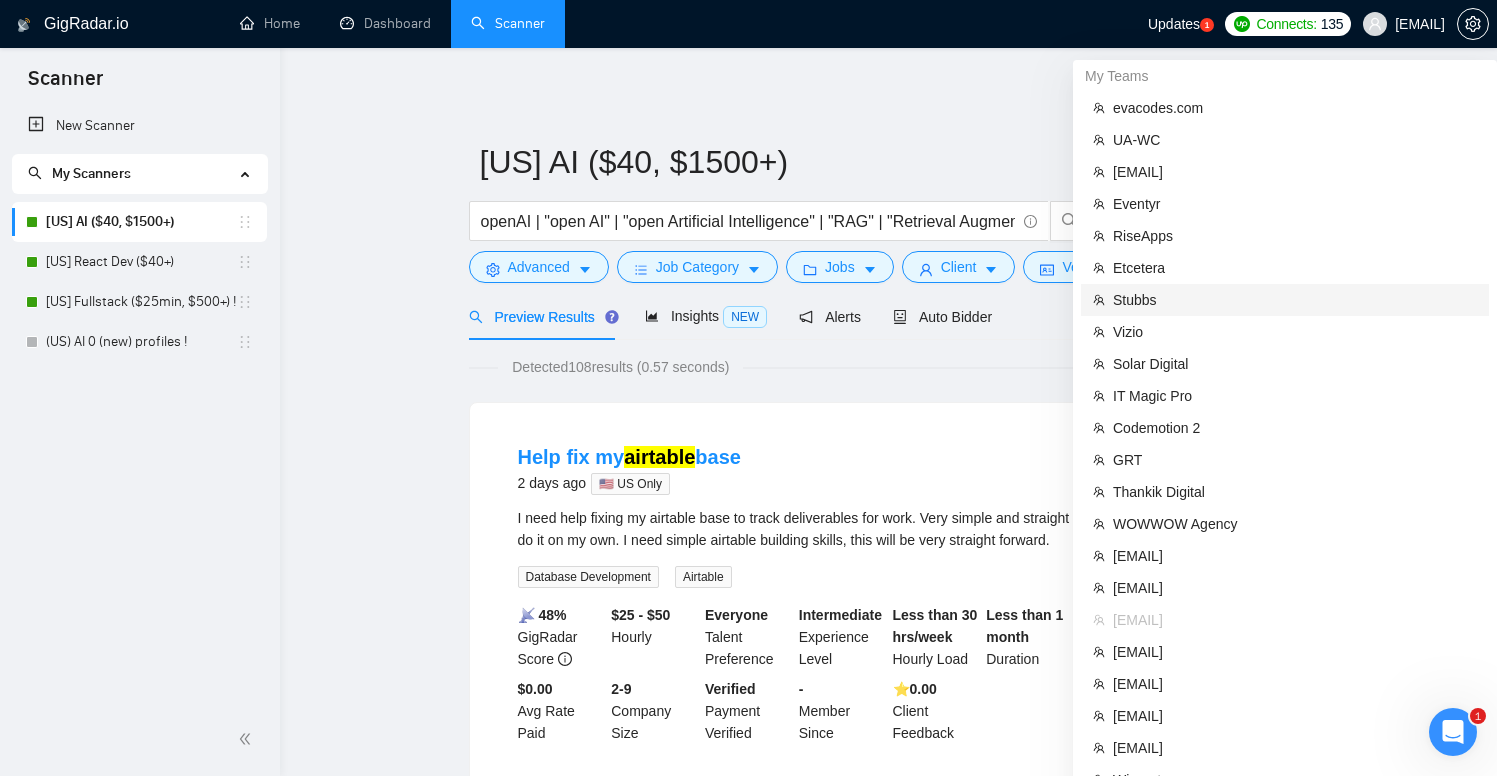 click on "Stubbs" at bounding box center [1295, 300] 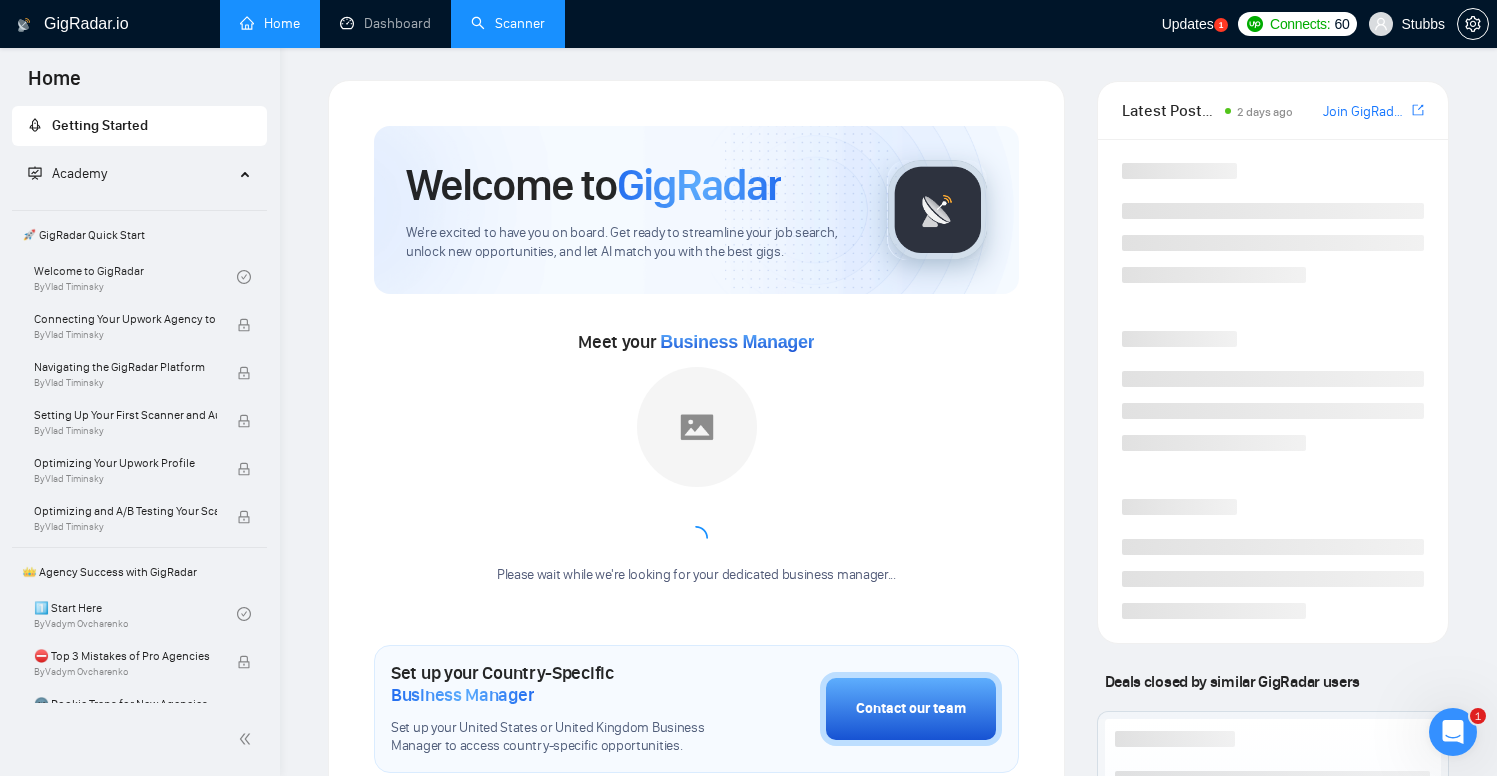 click on "Scanner" at bounding box center [508, 23] 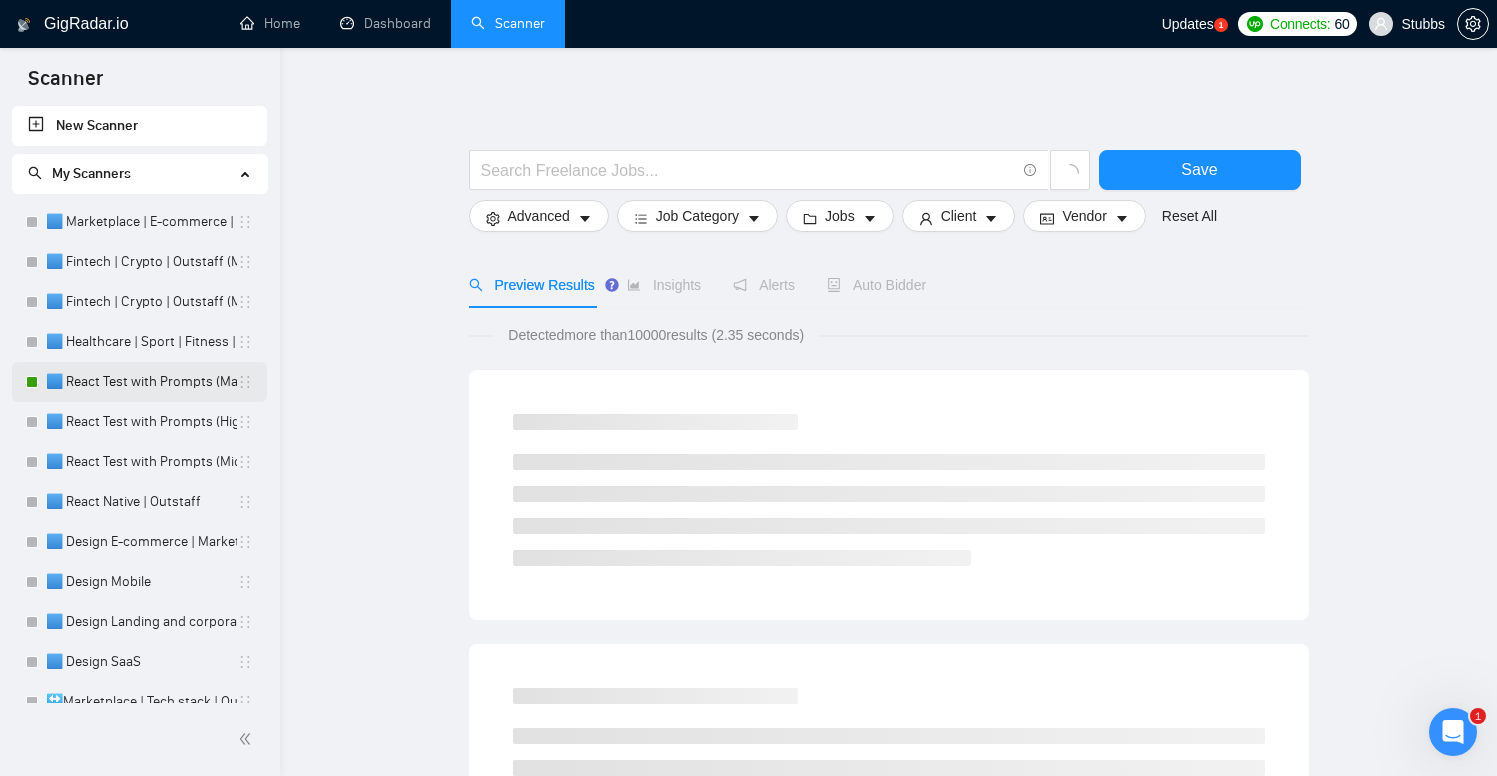 click on "🟦 React Test with Prompts (Max)" at bounding box center (141, 382) 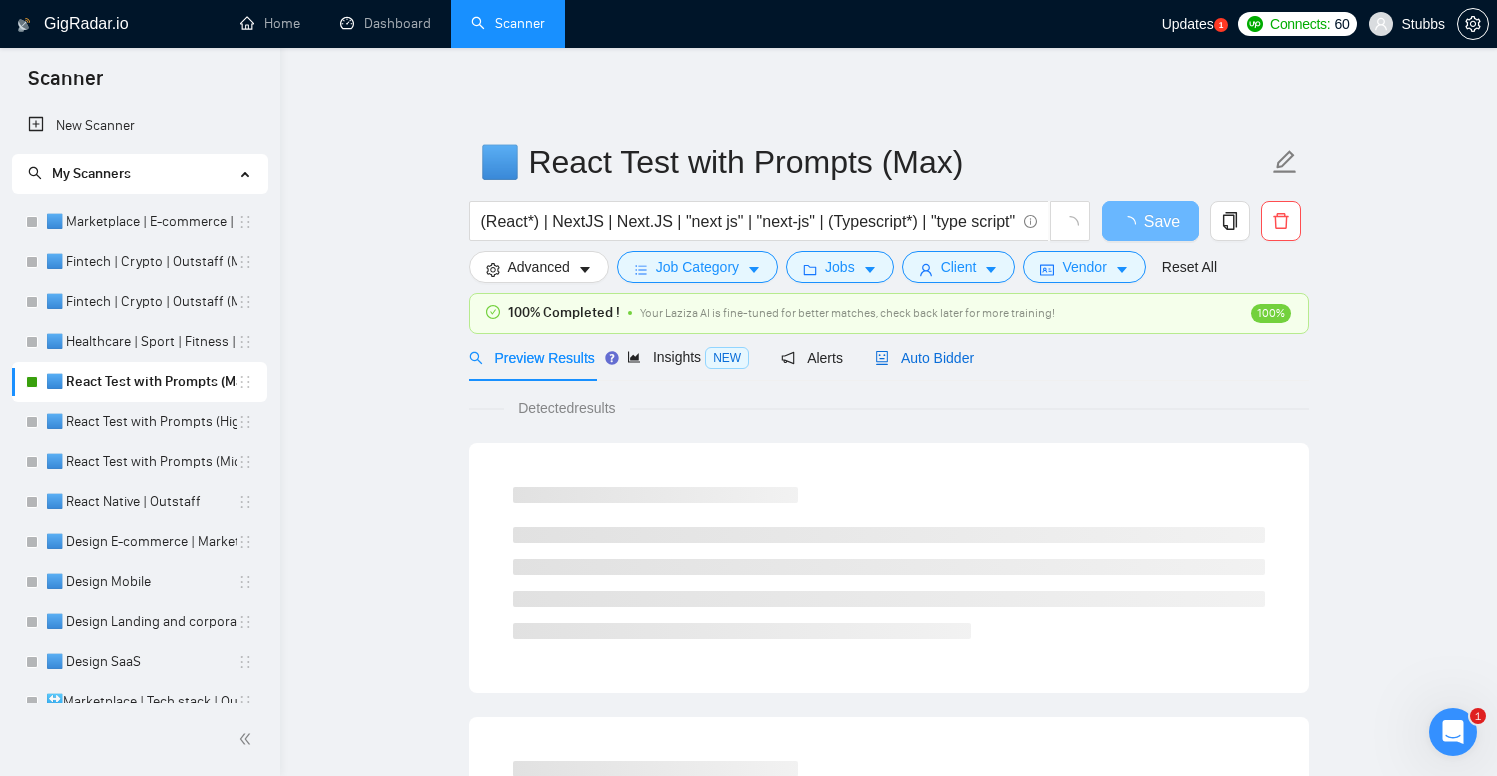 click on "Auto Bidder" at bounding box center (924, 358) 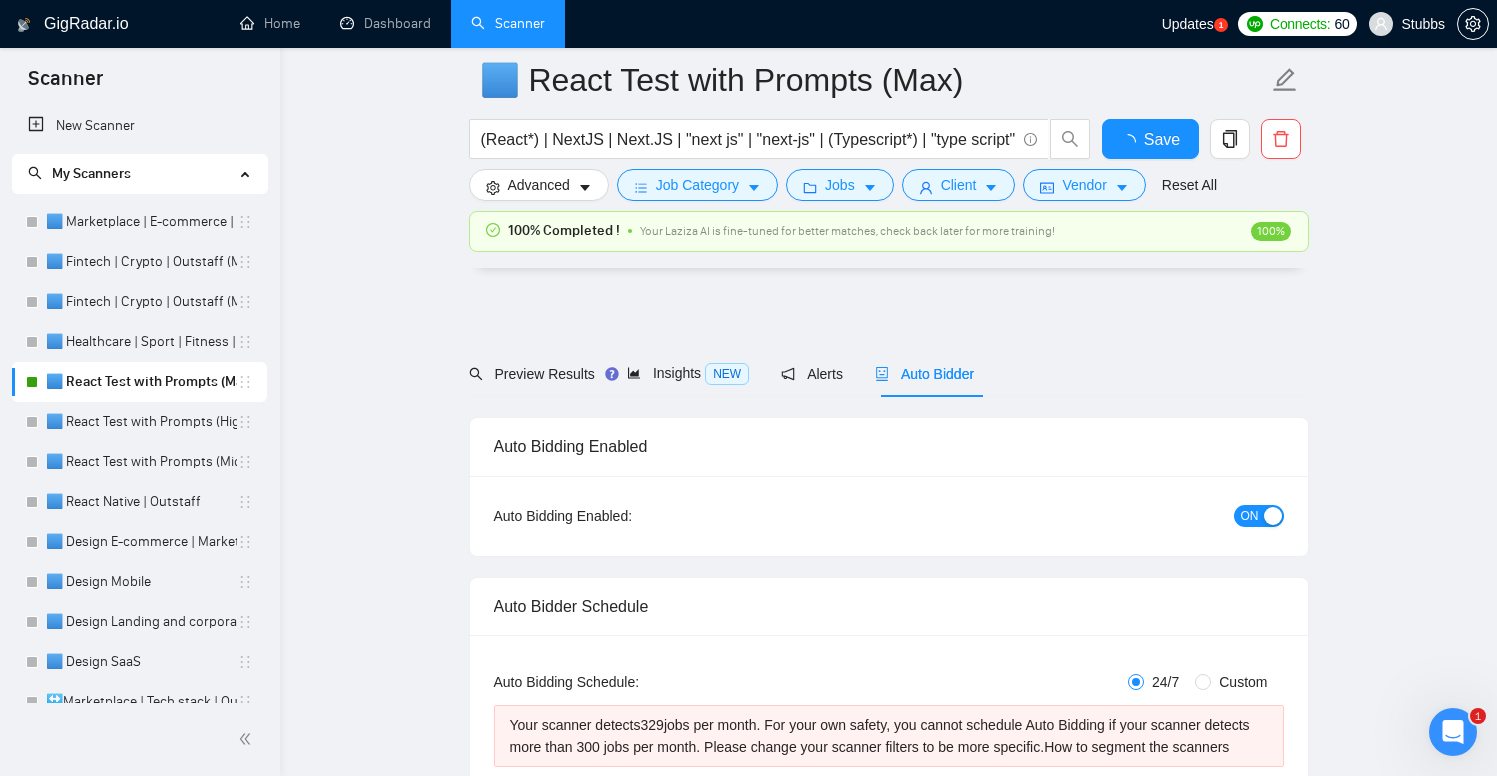 scroll, scrollTop: 2161, scrollLeft: 0, axis: vertical 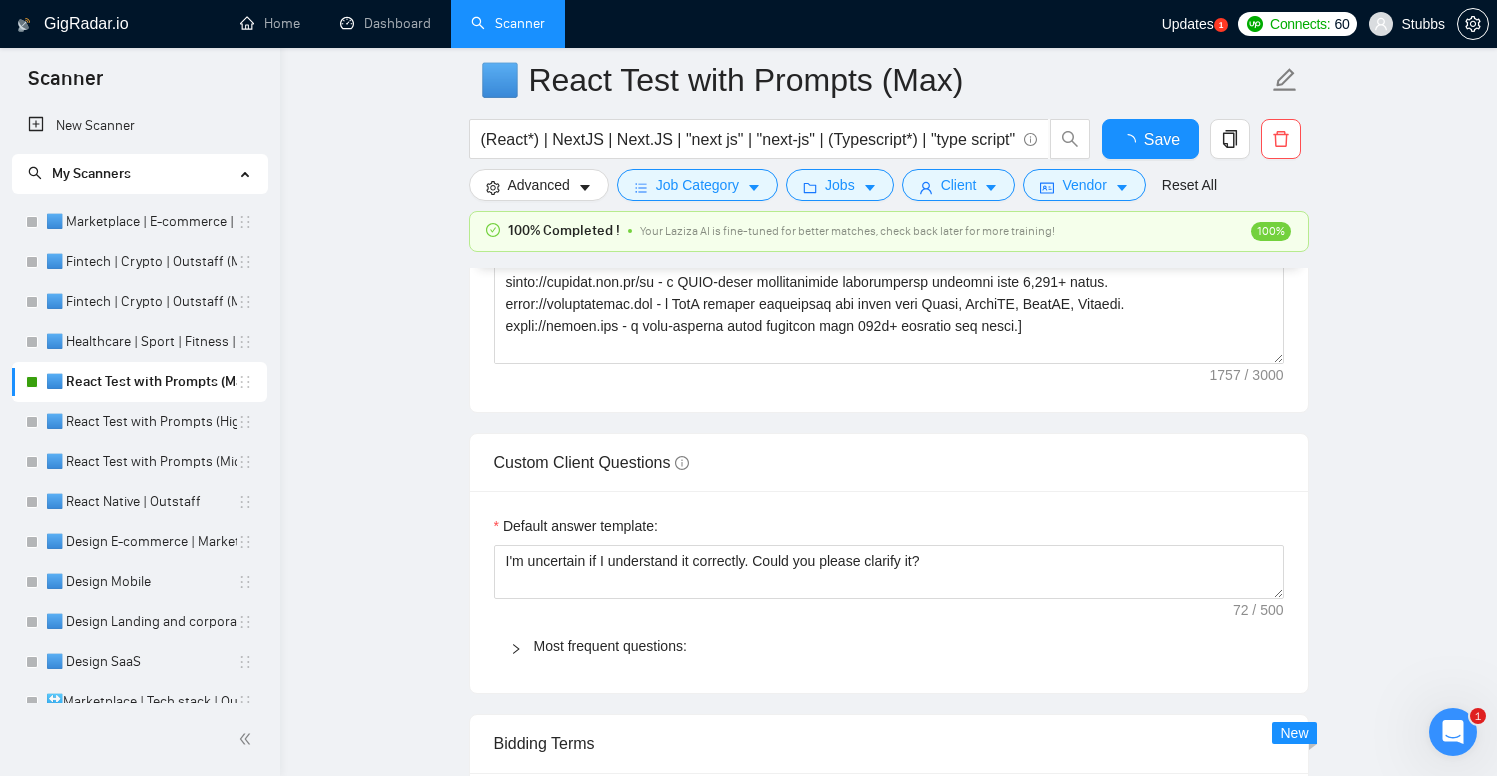 type 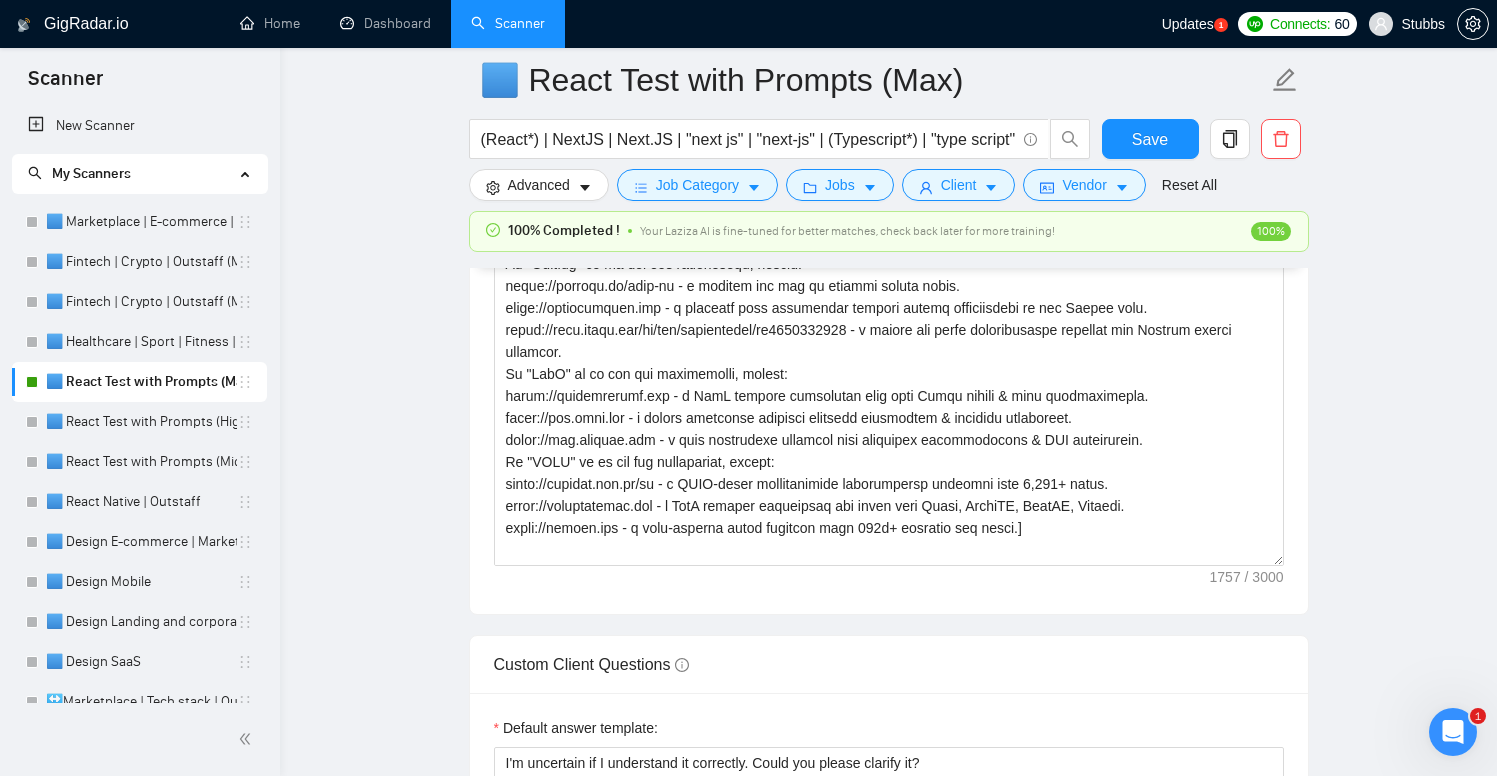 scroll, scrollTop: 110, scrollLeft: 0, axis: vertical 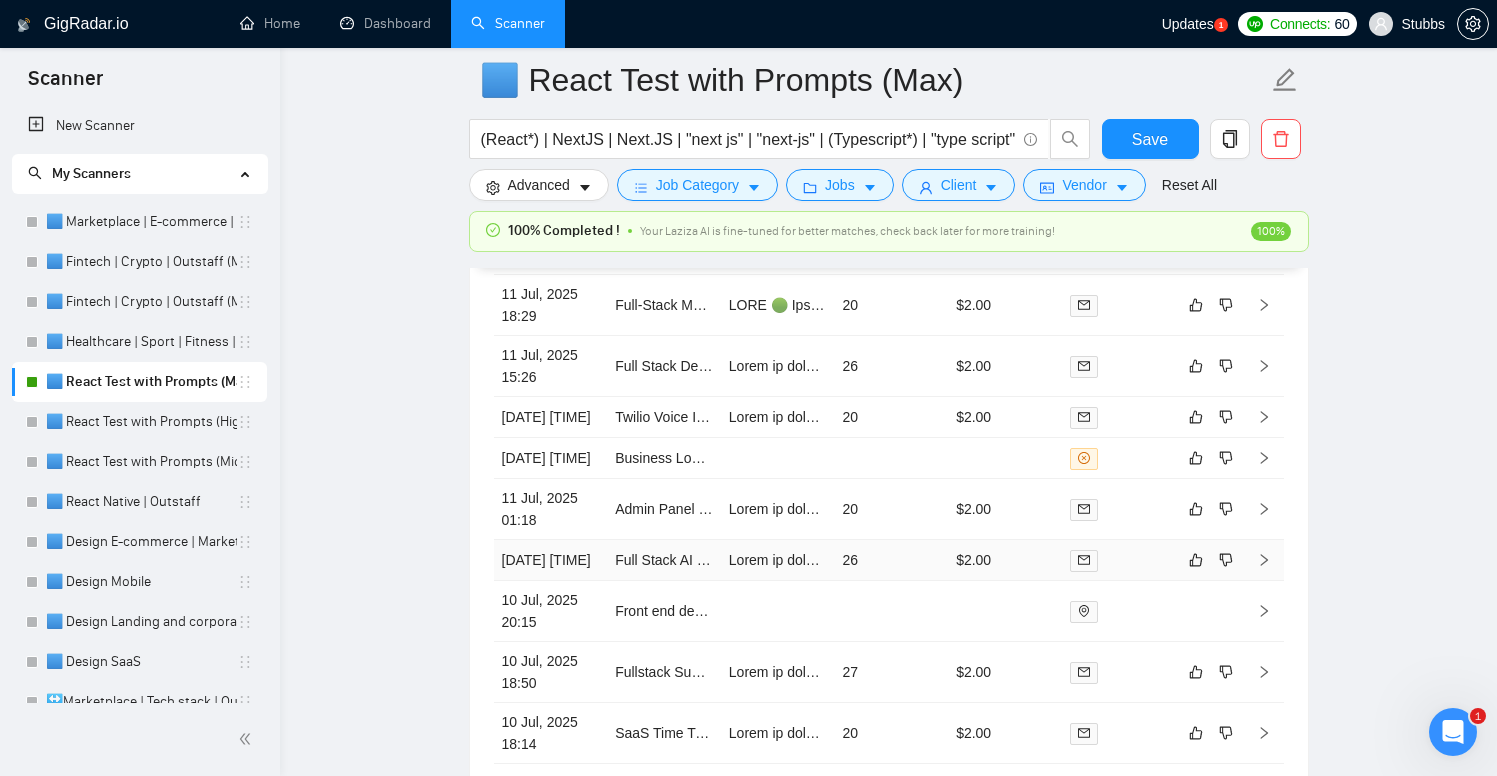 click on "26" at bounding box center [891, 560] 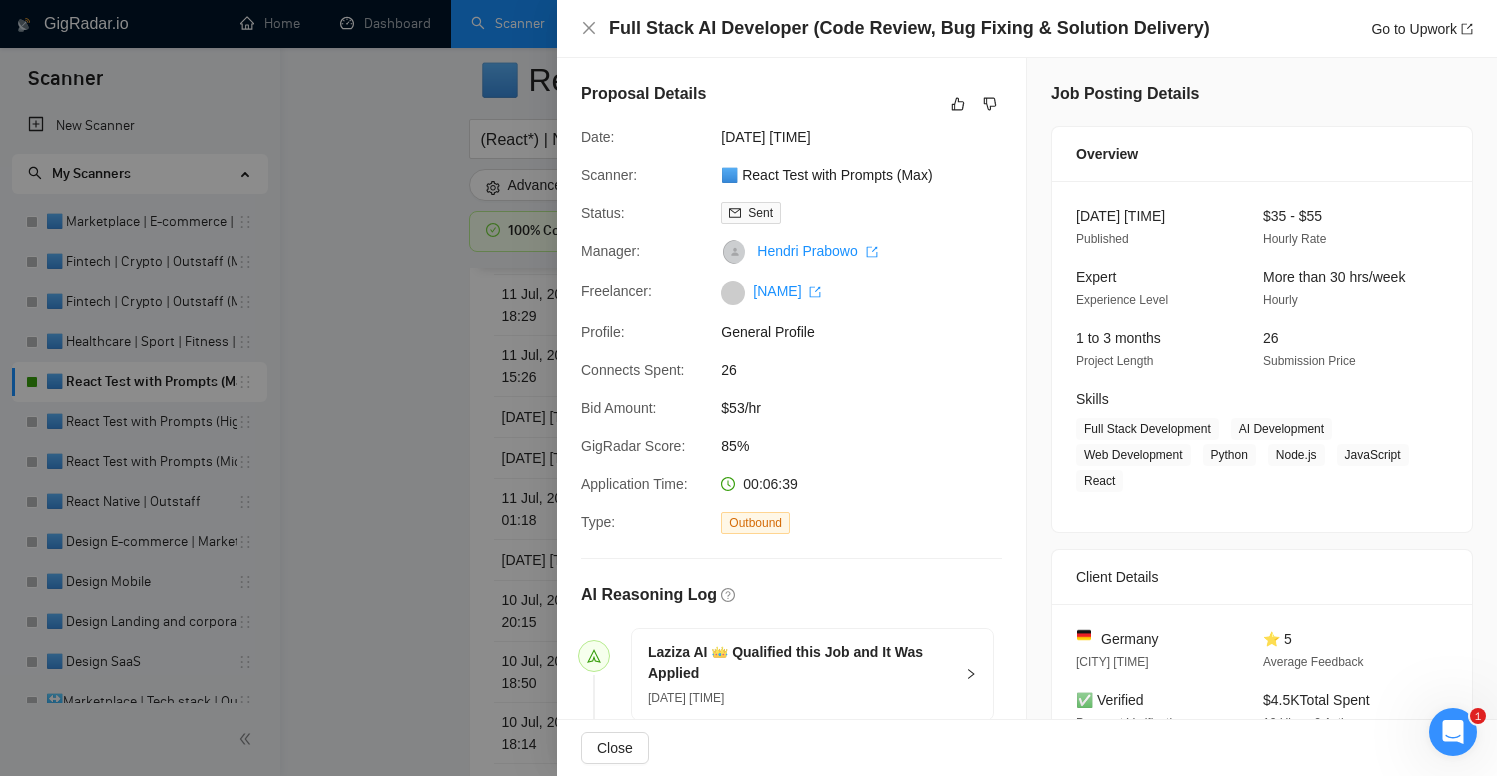 click on "Full Stack AI Developer (Code Review, Bug Fixing & Solution Delivery) Go to Upwork" at bounding box center (1027, 28) 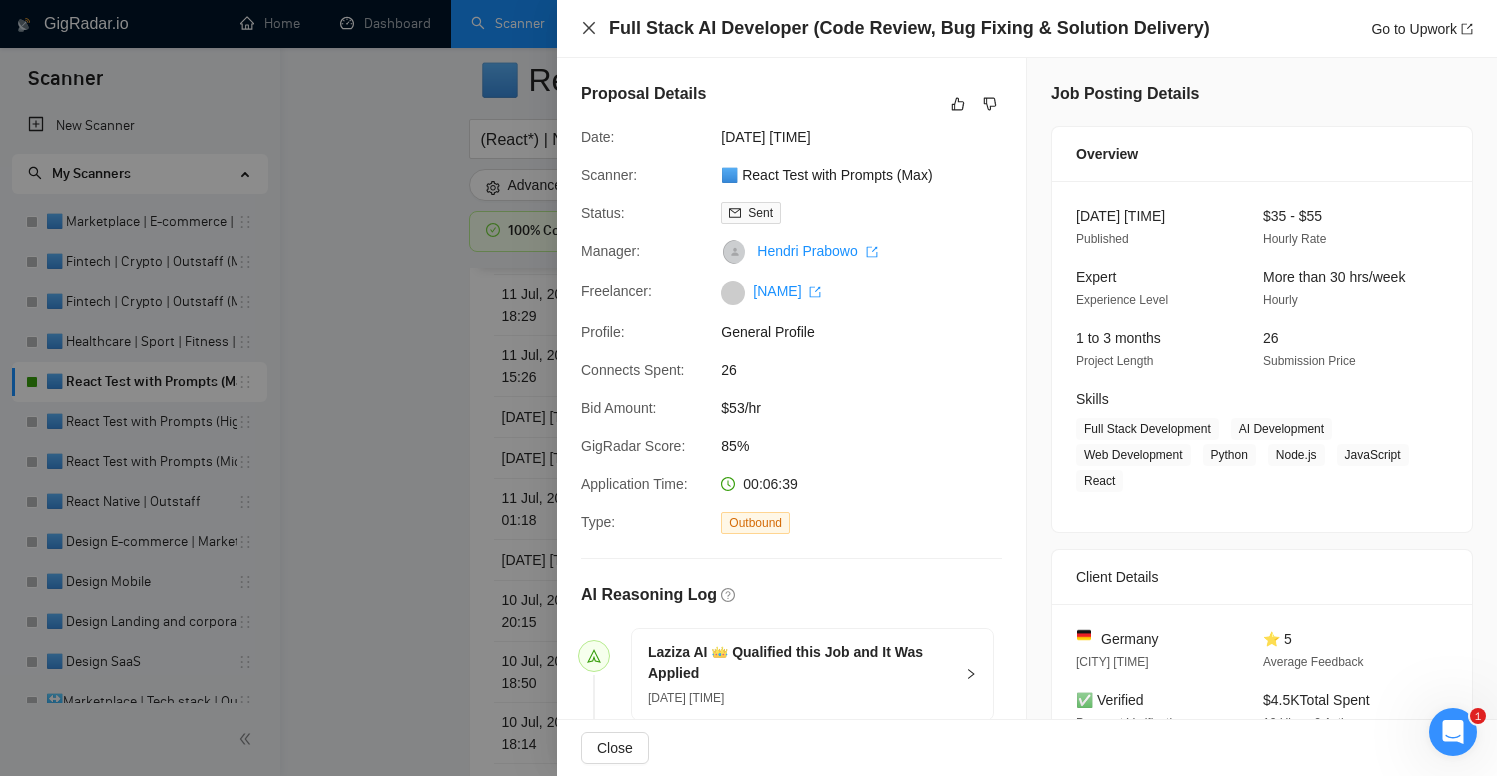 click 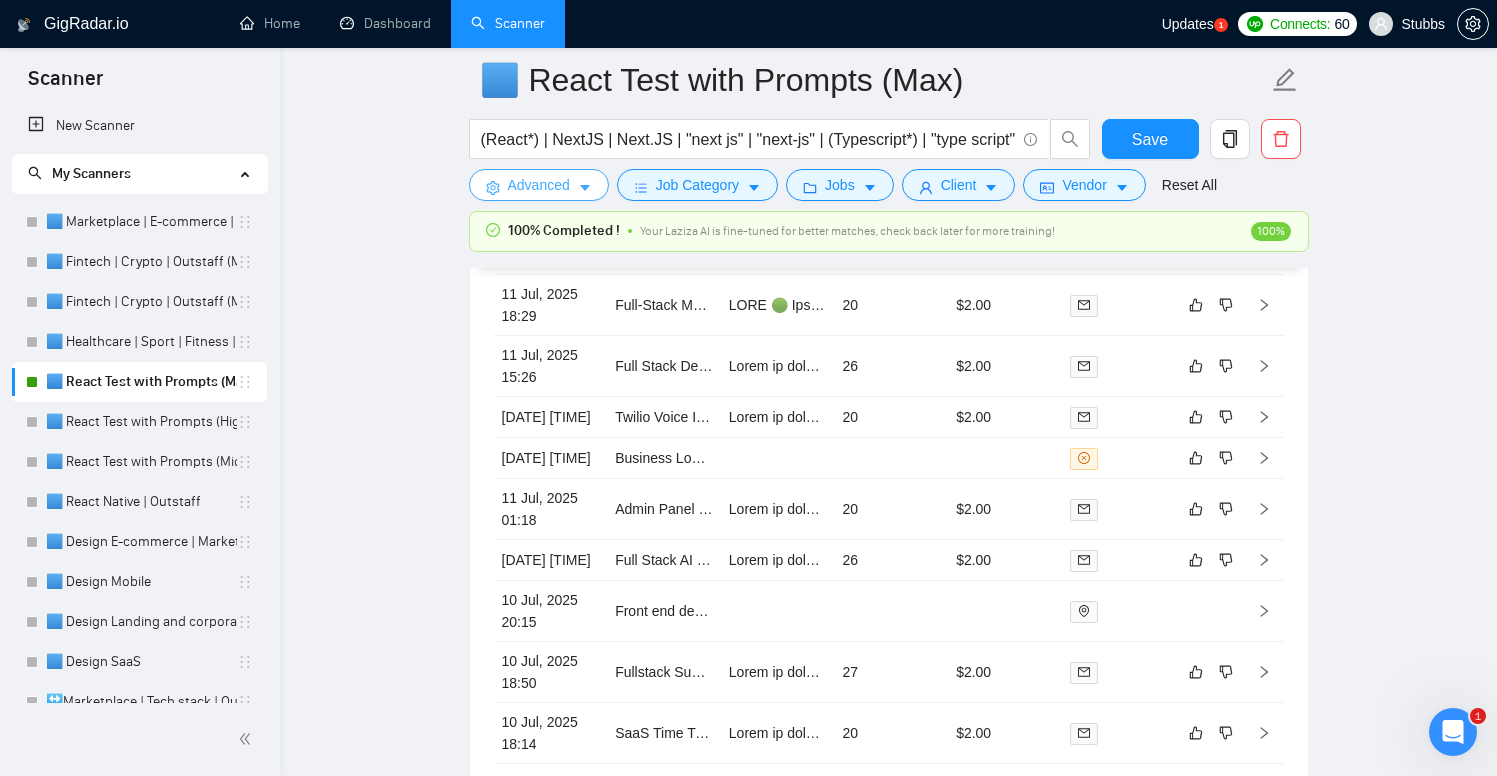 click 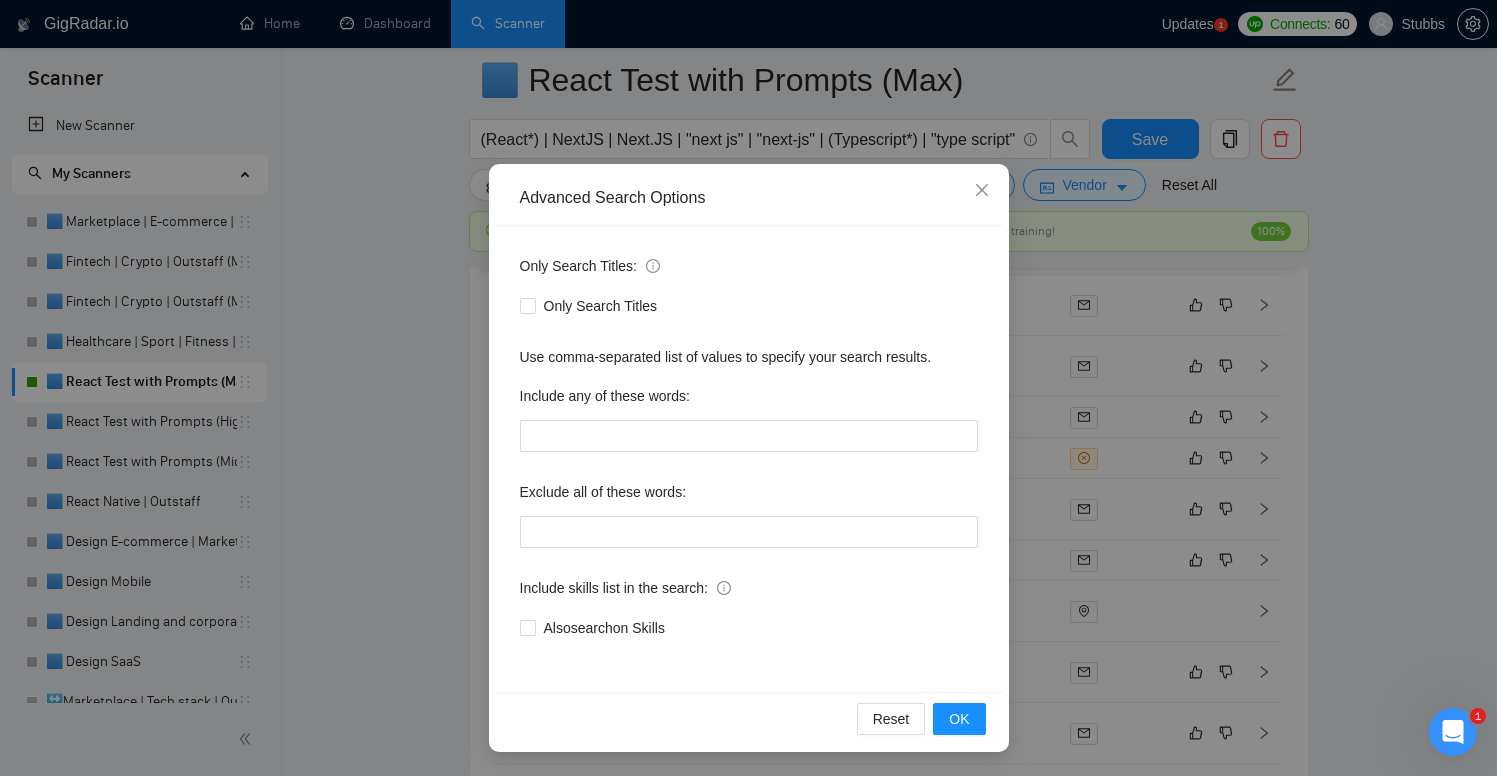 scroll, scrollTop: 0, scrollLeft: 0, axis: both 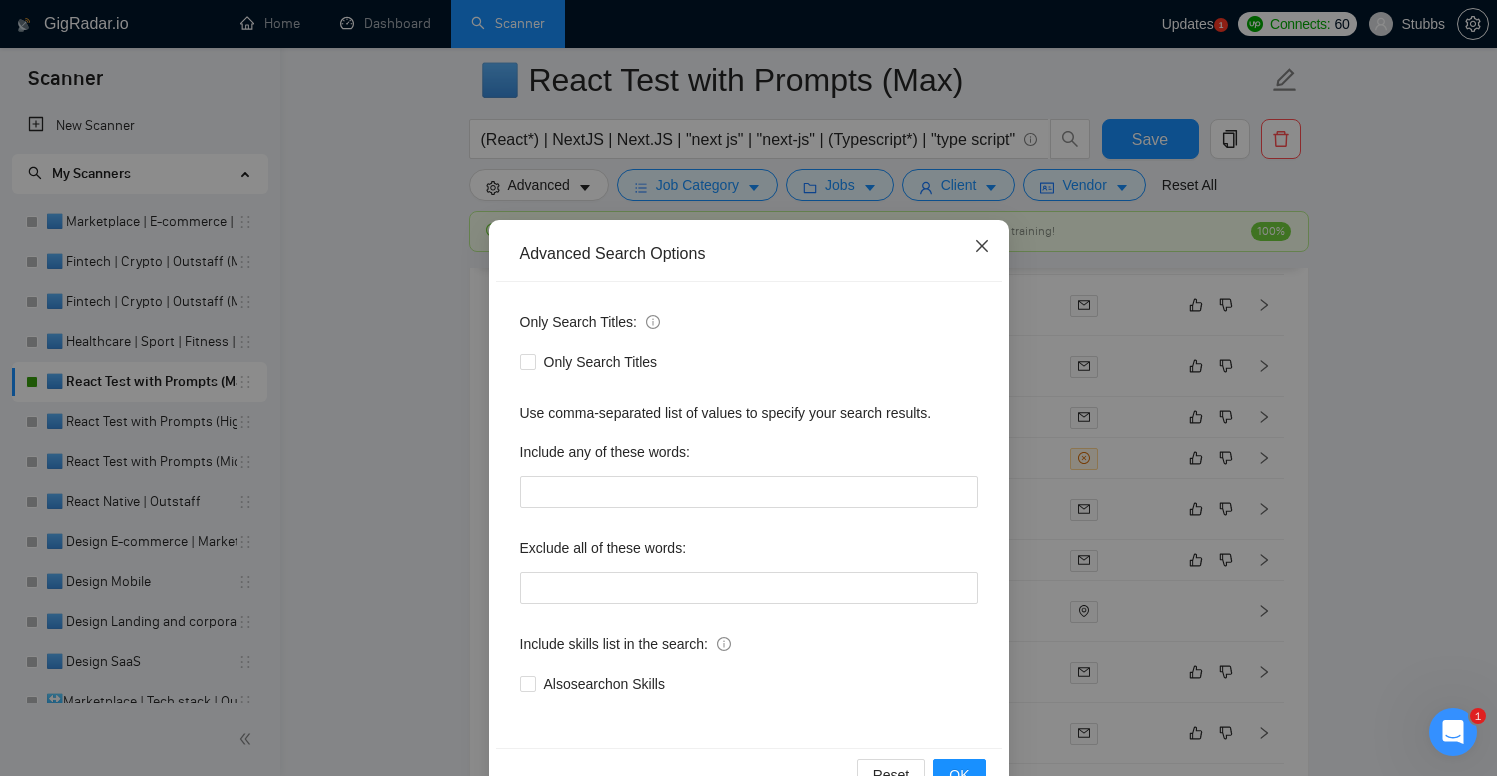 click 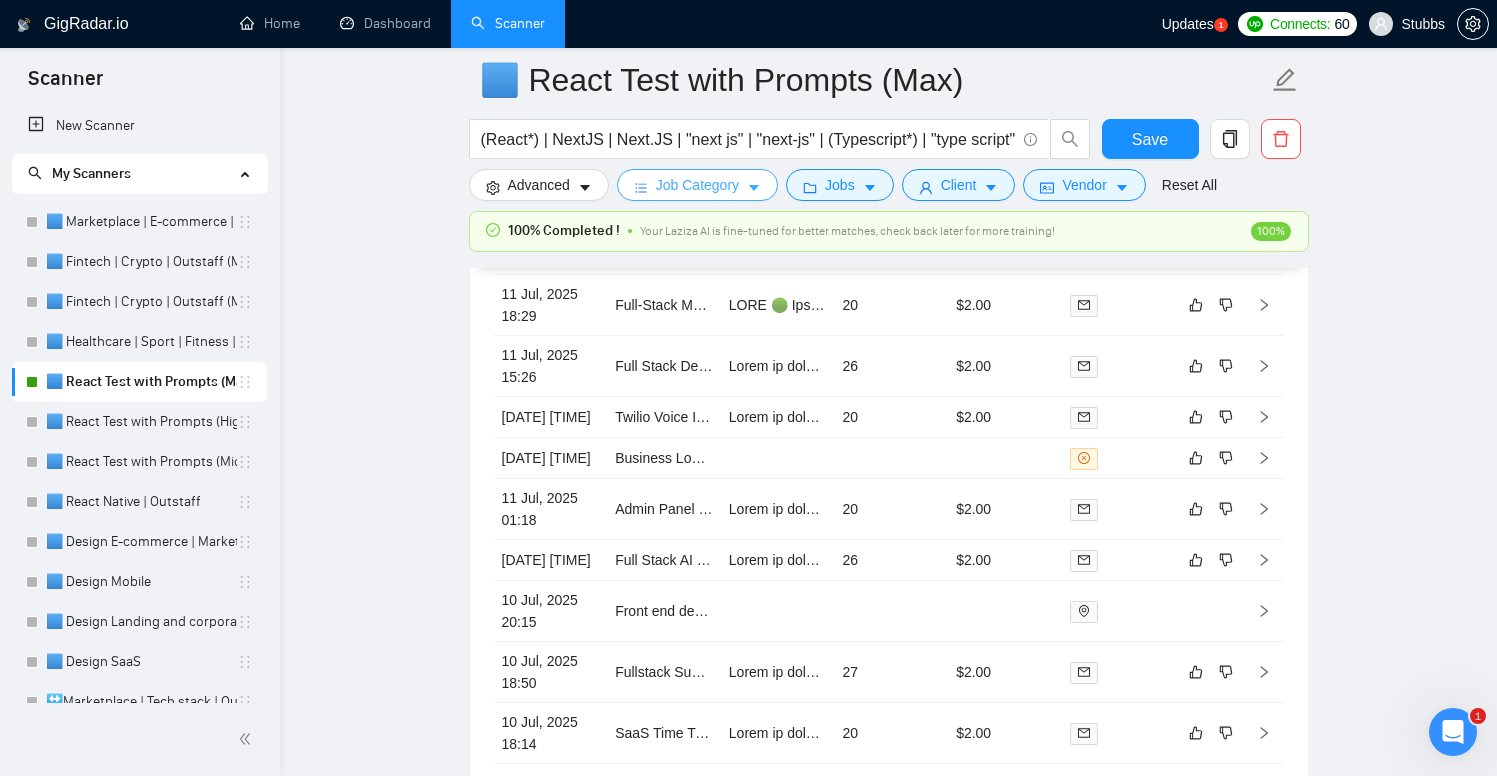 click on "Job Category" at bounding box center (697, 185) 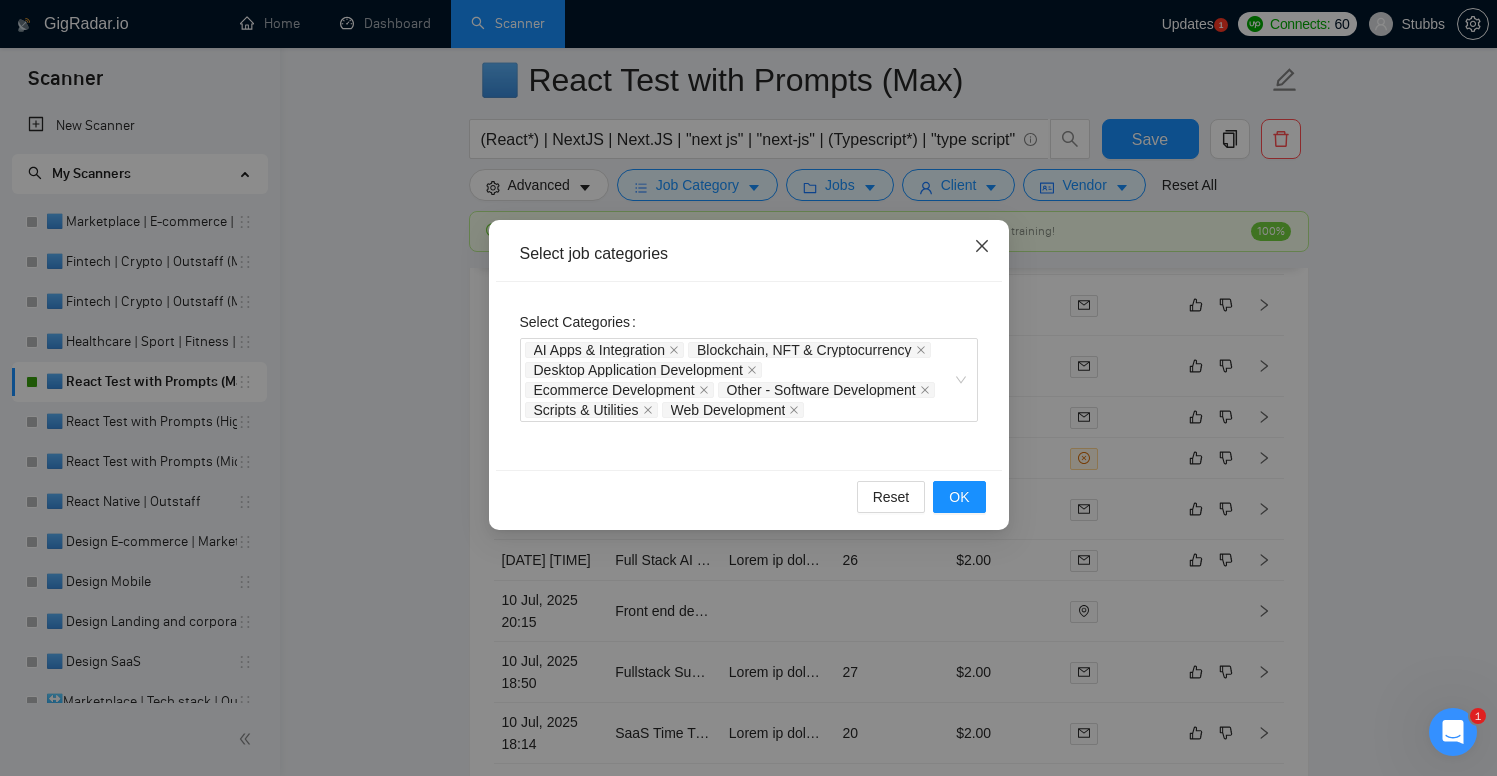 click 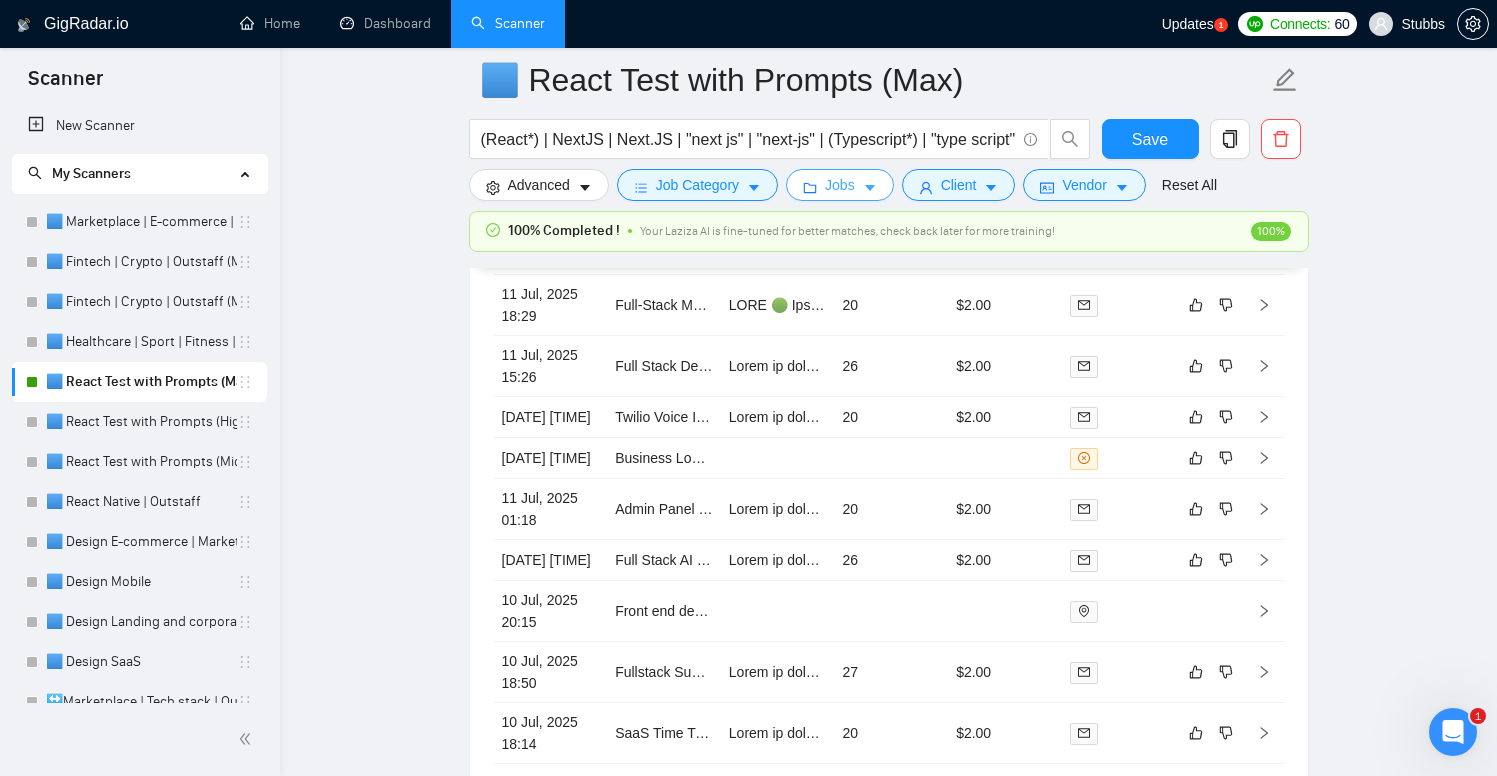 click 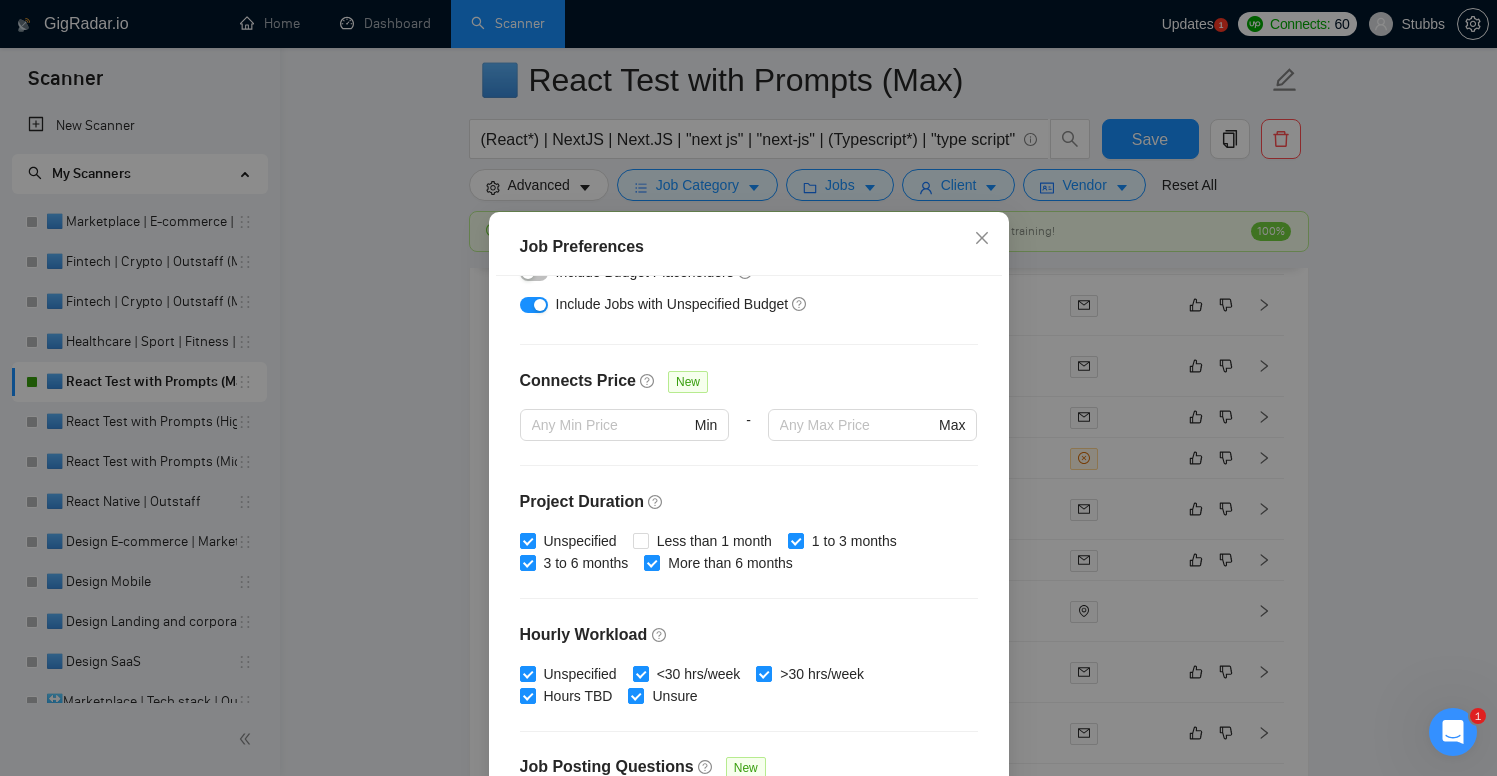 scroll, scrollTop: 584, scrollLeft: 0, axis: vertical 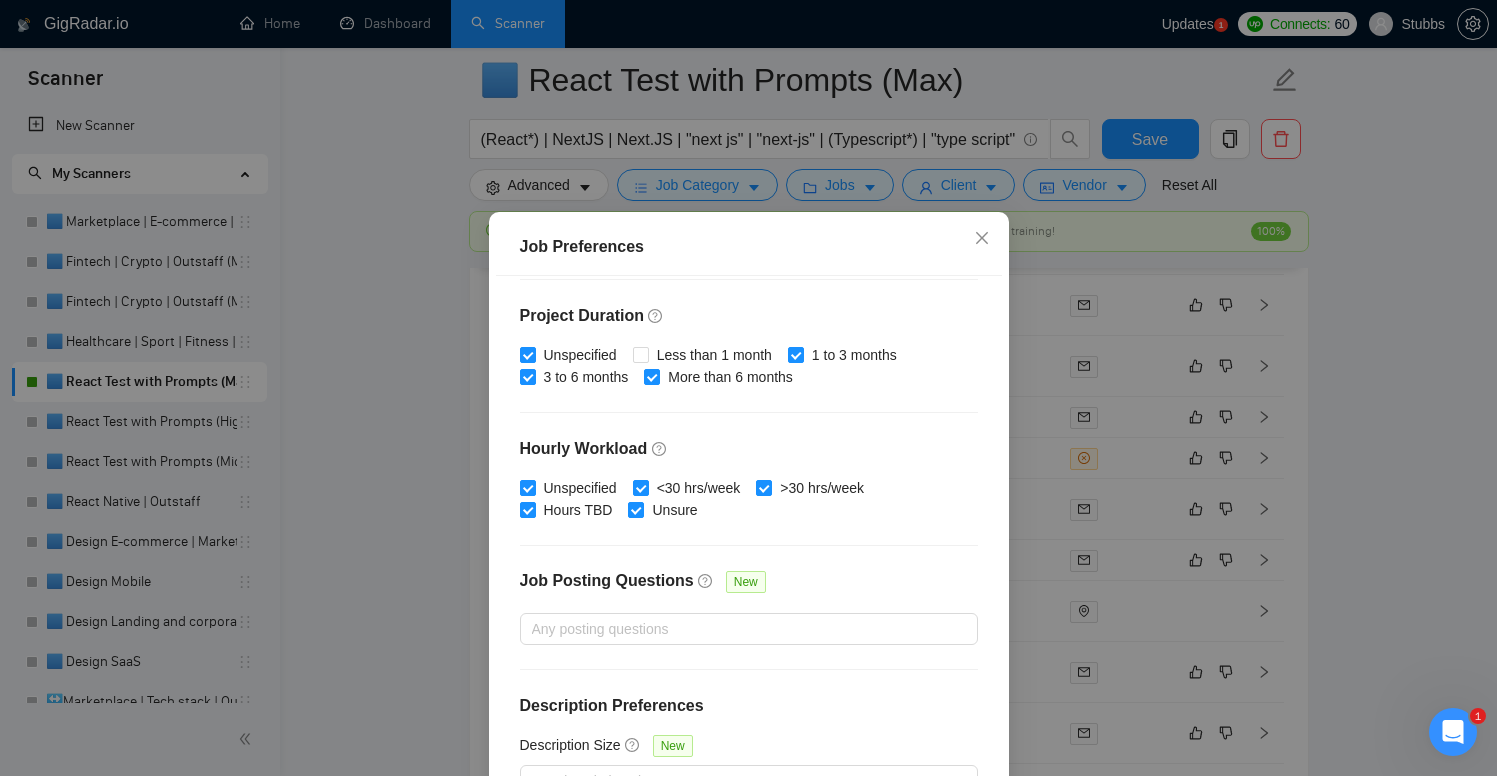 click on "Job Preferences Budget Project Type All Fixed Price Hourly Rate   Fixed Price Budget $ 2000 Min - $ Max Estimate Fixed Price When It’s Not Available New   Hourly Rate Price Budget $ 30 Min - $ Max Estimate Hourly Rate When It’s Not Available New Include Budget Placeholders Include Jobs with Unspecified Budget   Connects Price New Min - Max Project Duration   Unspecified Less than 1 month 1 to 3 months 3 to 6 months More than 6 months Hourly Workload   Unspecified <30 hrs/week >30 hrs/week Hours TBD Unsure Job Posting Questions New   Any posting questions Description Preferences Description Size New   Any description size Reset OK" at bounding box center [748, 388] 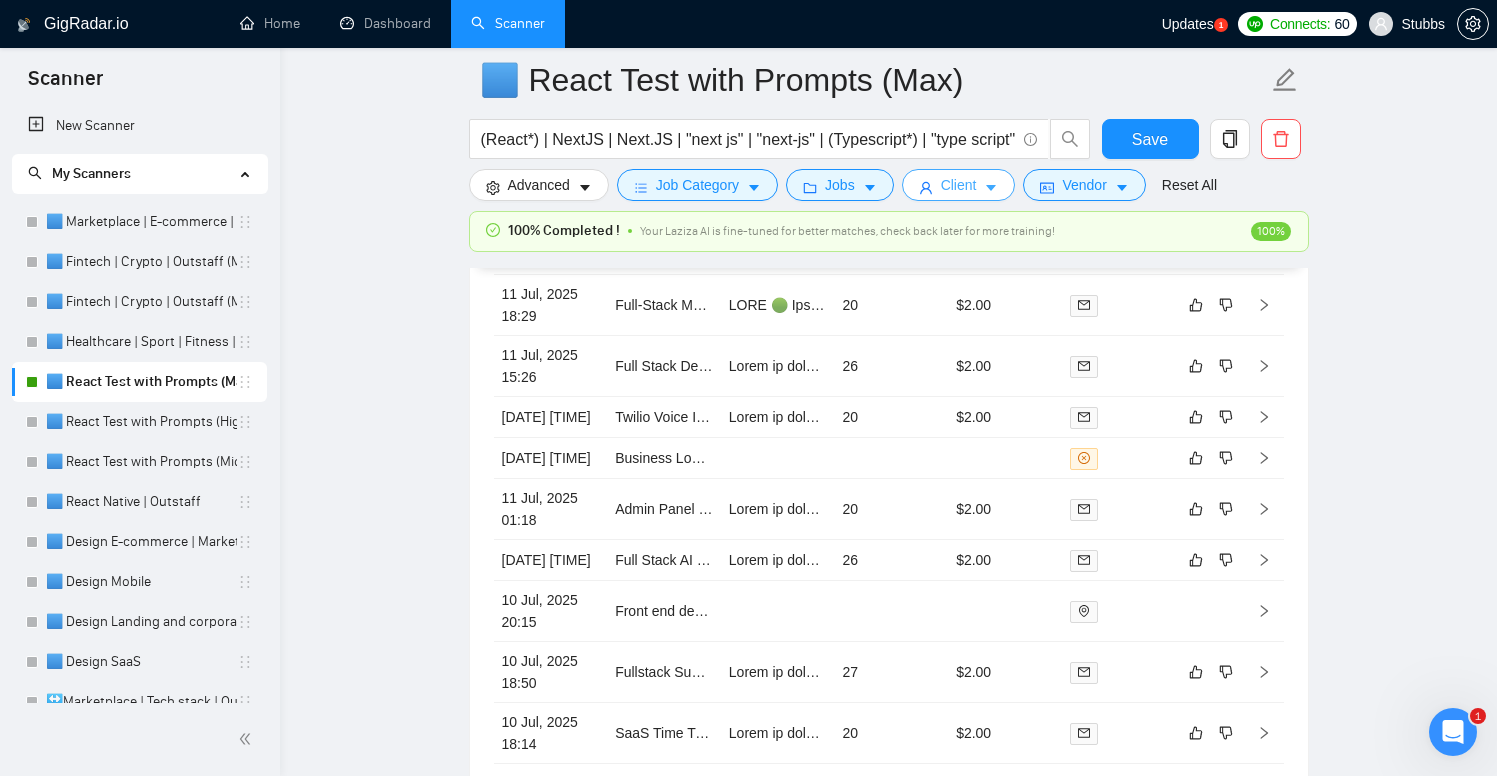 click on "Client" at bounding box center [959, 185] 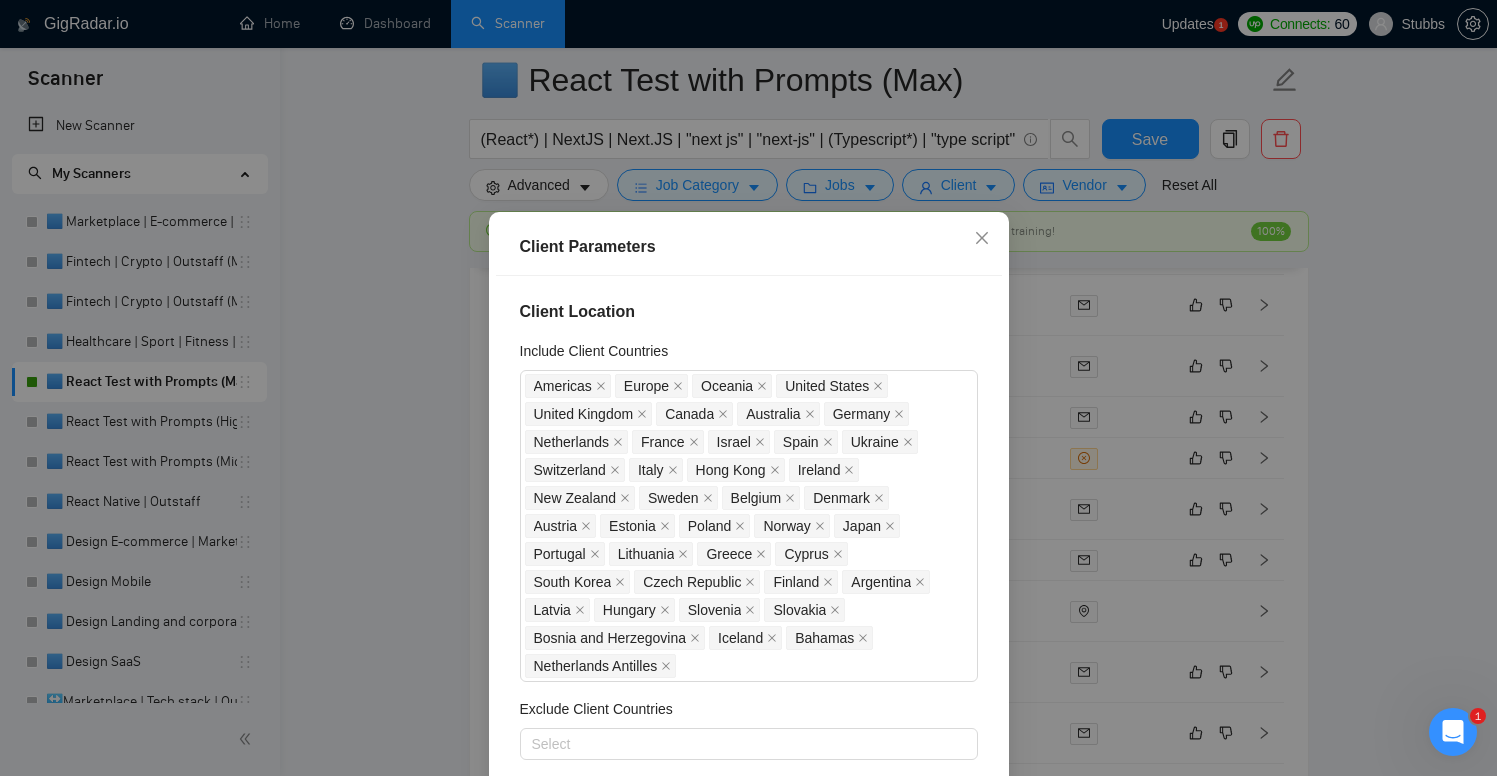 scroll, scrollTop: 131, scrollLeft: 0, axis: vertical 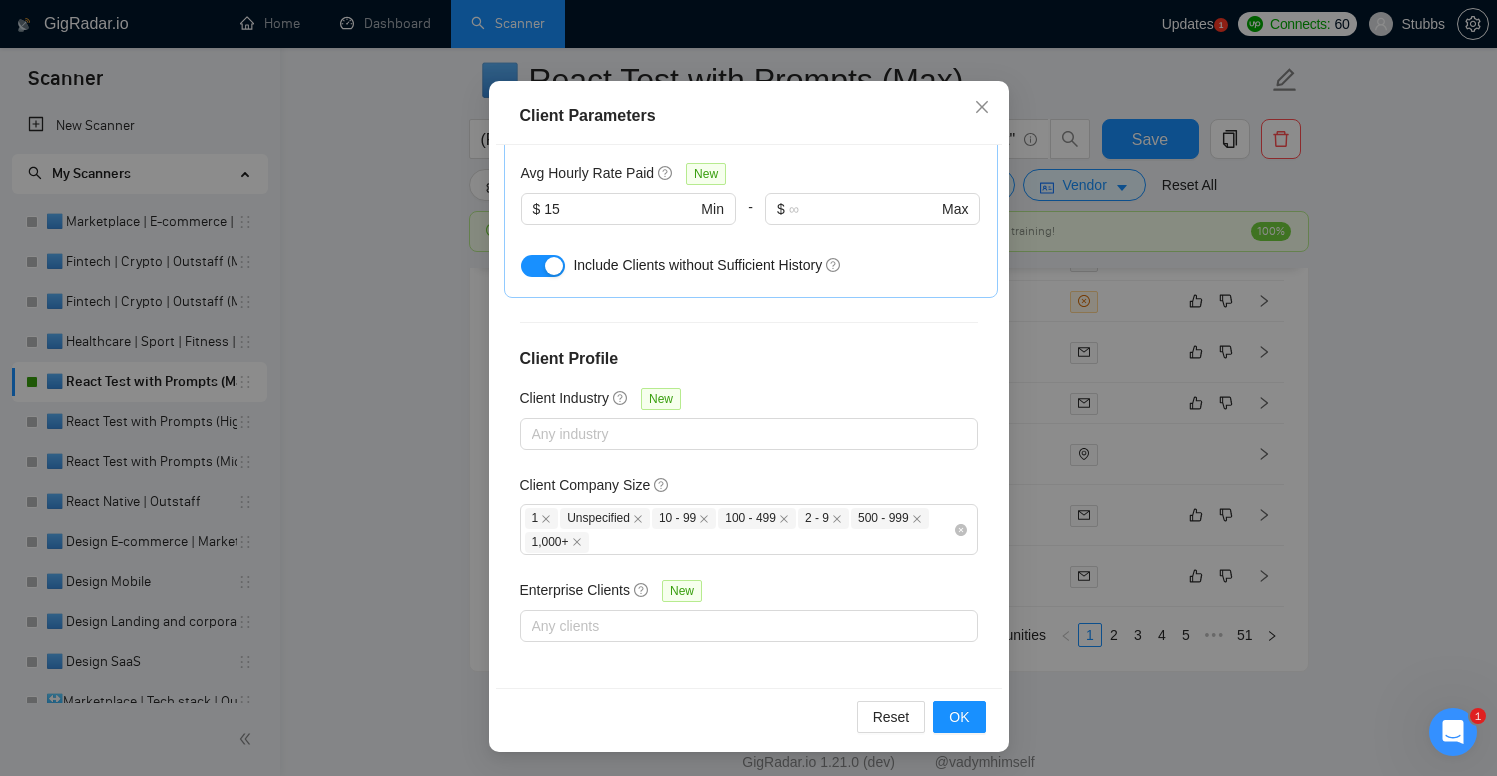 click on "Client Parameters Client Location Include Client Countries Americas Europe Oceania United States United Kingdom Canada Australia Germany Netherlands France Israel Spain Ukraine Switzerland Italy Hong Kong Ireland New Zealand Sweden Belgium Denmark Austria Estonia Poland Norway Japan Portugal Lithuania Greece Cyprus South Korea Czech Republic Finland Argentina Latvia Hungary Slovenia Slovakia Bosnia and Herzegovina Iceland Bahamas Netherlands Antilles   Exclude Client Countries   Select Client Rating Client Min Average Feedback Include clients with no feedback Client Payment Details Payment Verified Hire Rate Stats   Client Total Spent $ 1000 Min - $ Max Client Hire Rate New Max Rates High Rates     Avg Hourly Rate Paid New $ 15 Min - $ Max Include Clients without Sufficient History Client Profile Client Industry New   Any industry Client Company Size 1 Unspecified 10 - 99 100 - 499 2 - 9 500 - 999 1,000+   Enterprise Clients New   Any clients Reset OK" at bounding box center (748, 388) 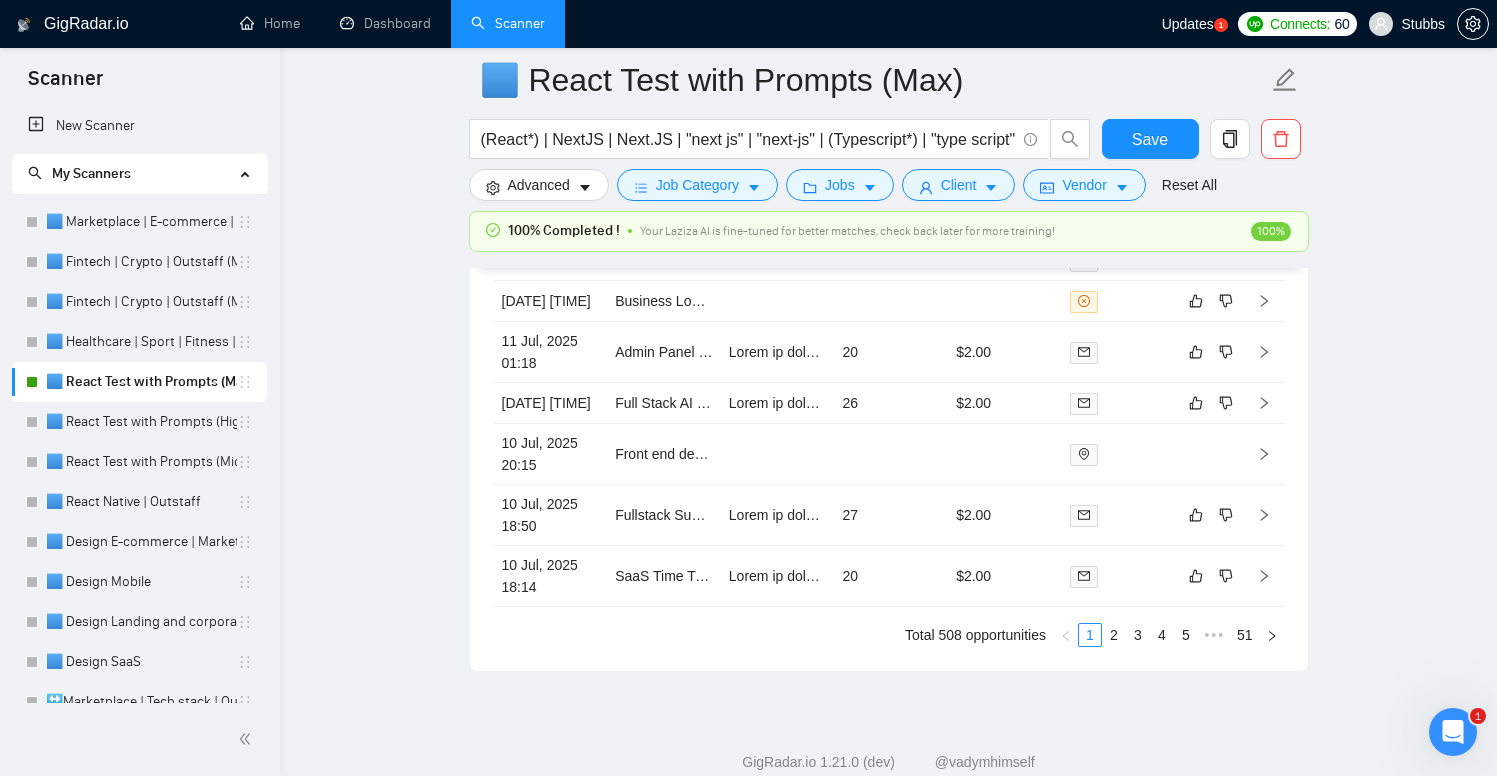 scroll, scrollTop: 39, scrollLeft: 0, axis: vertical 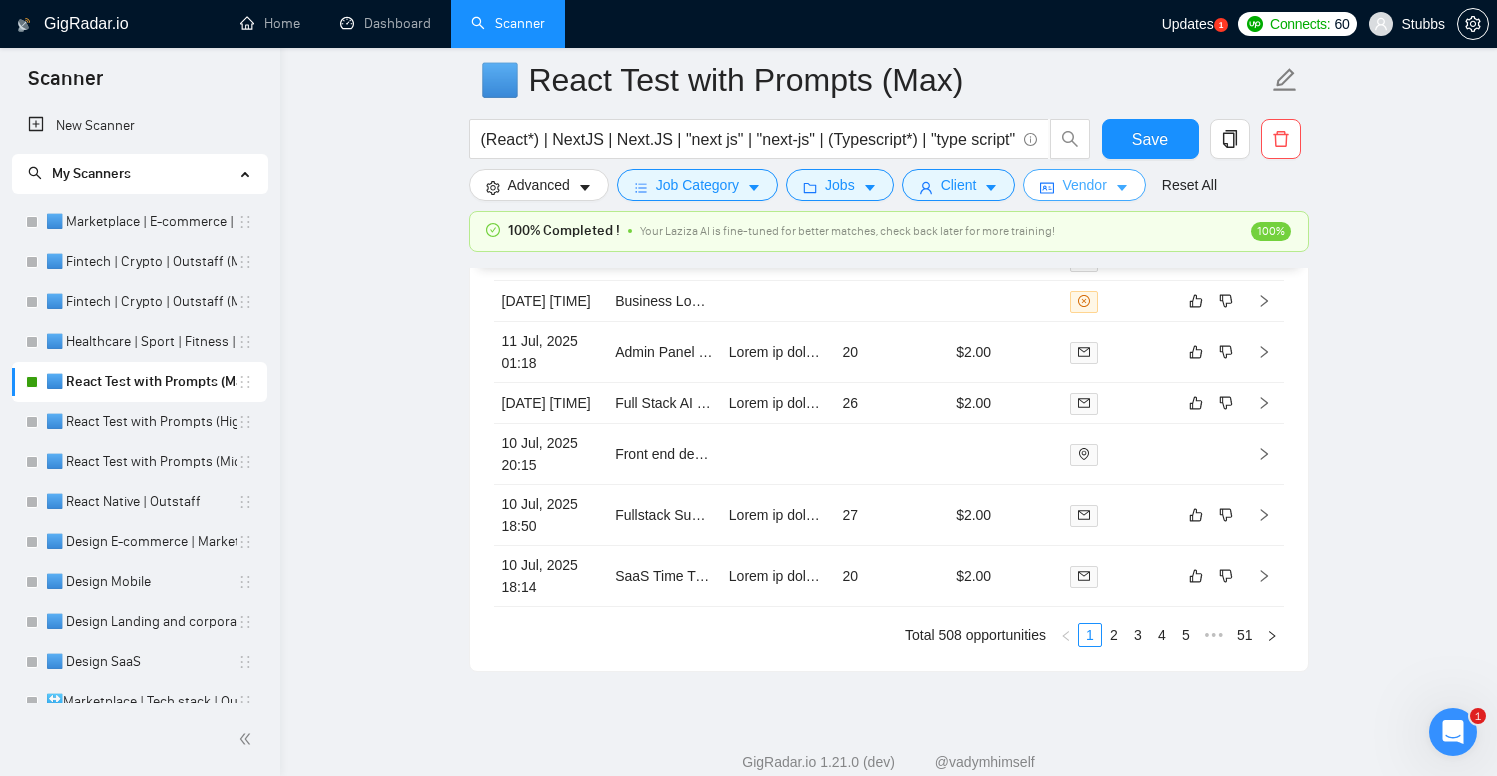 click on "Vendor" at bounding box center [1084, 185] 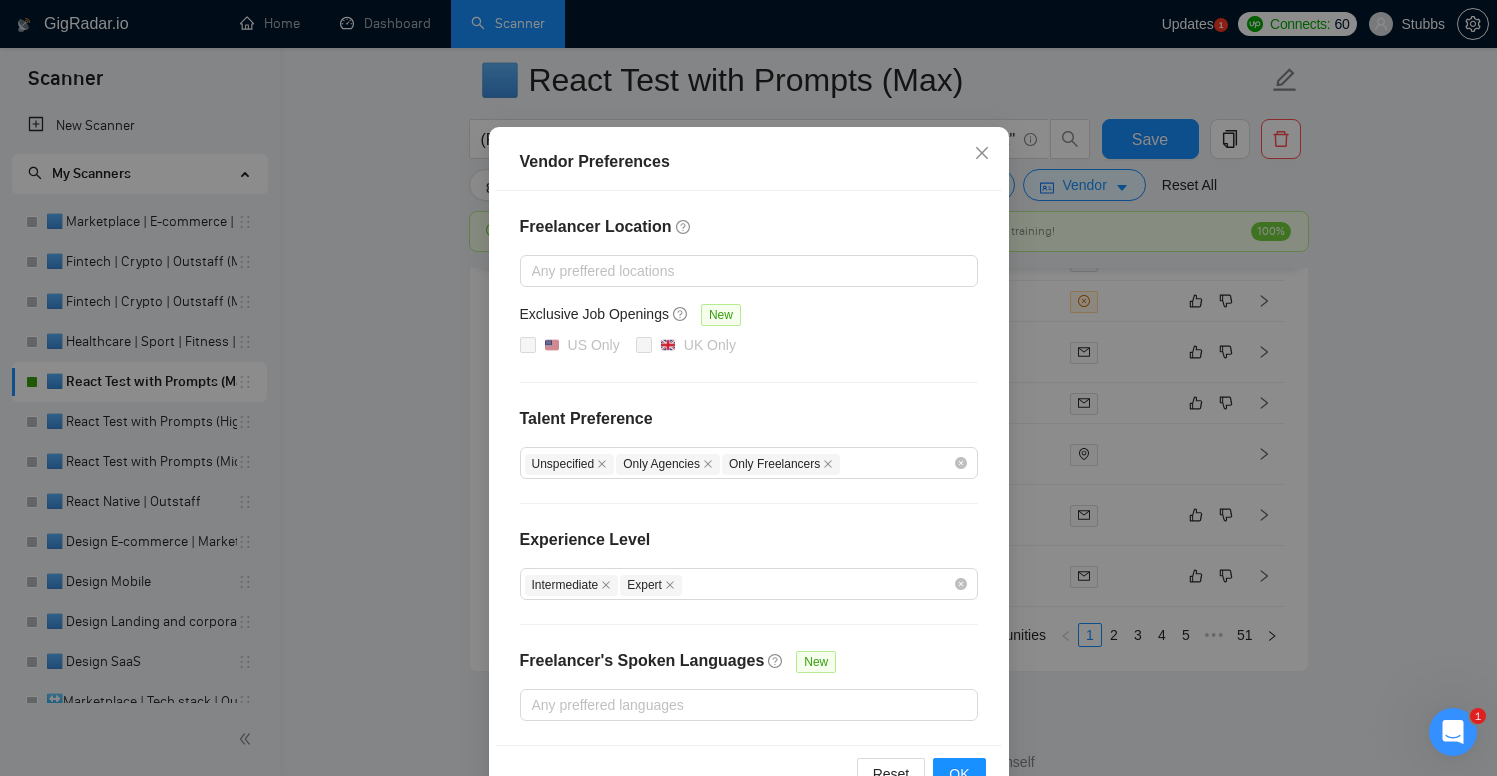 scroll, scrollTop: 149, scrollLeft: 0, axis: vertical 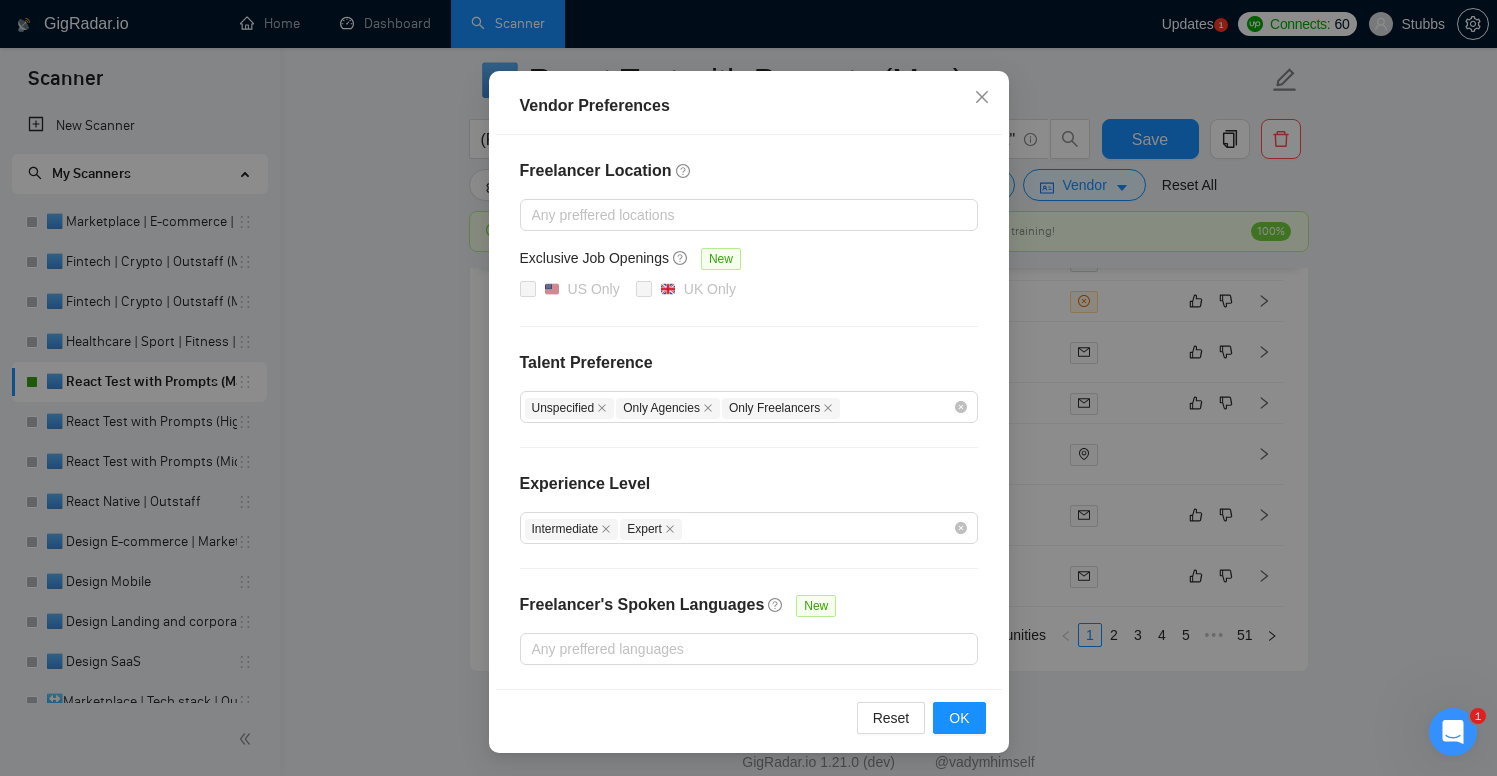 click on "Vendor Preferences Freelancer Location     Any preffered locations Exclusive Job Openings New US Only UK Only Talent Preference Unspecified Only Agencies Only Freelancers   Experience Level Intermediate Expert   Freelancer's Spoken Languages New   Any preffered languages Reset OK" at bounding box center [748, 388] 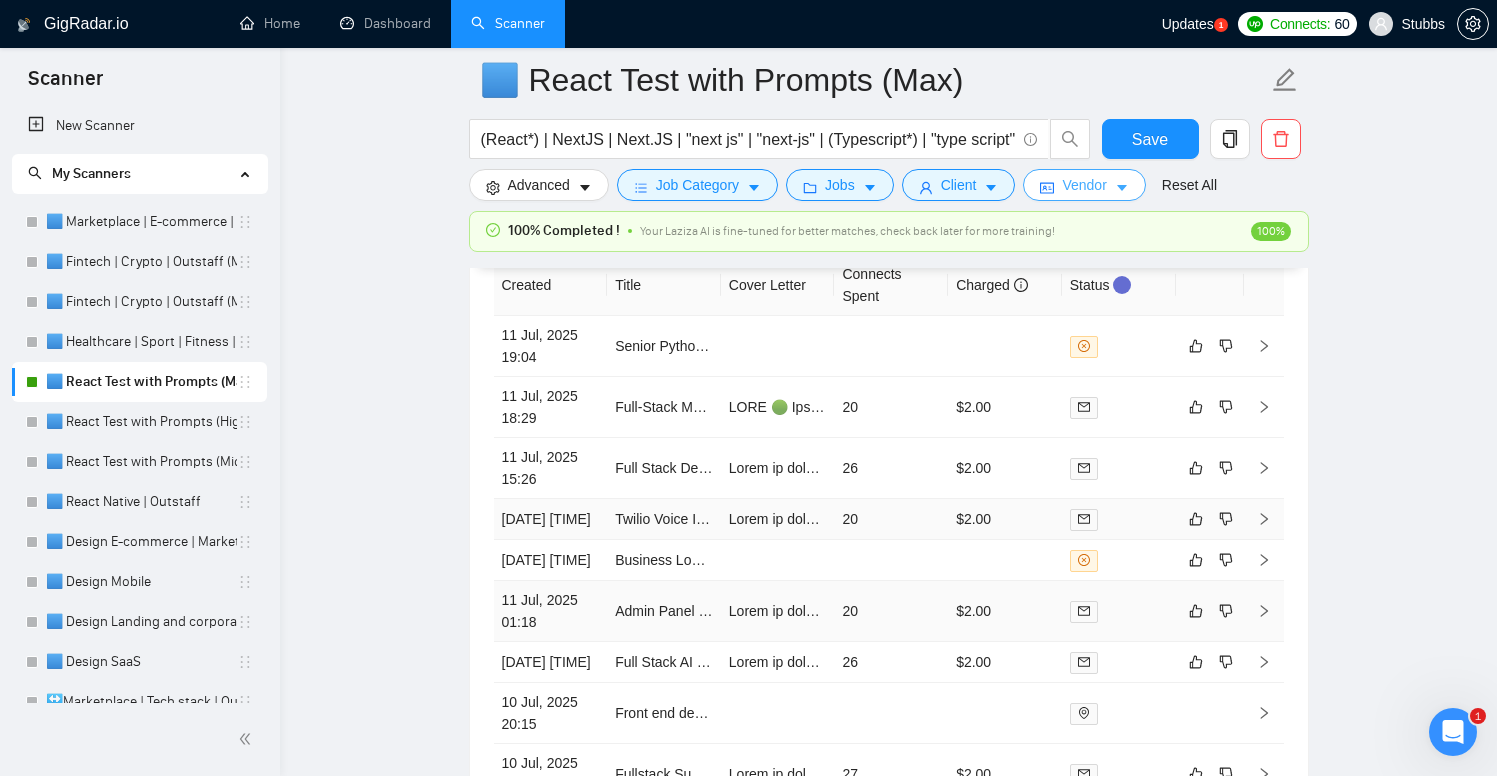 scroll, scrollTop: 4749, scrollLeft: 0, axis: vertical 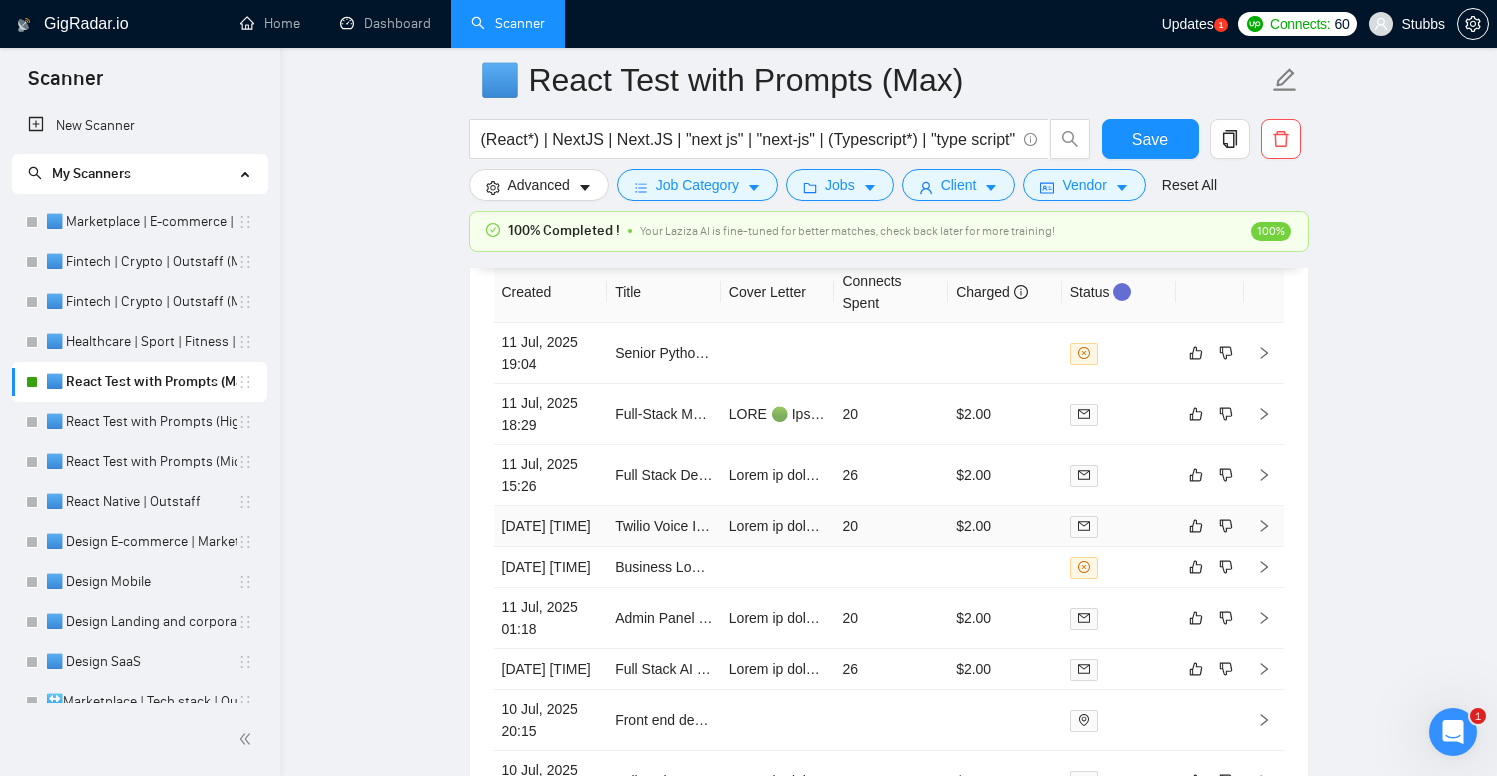 click on "20" at bounding box center (891, 526) 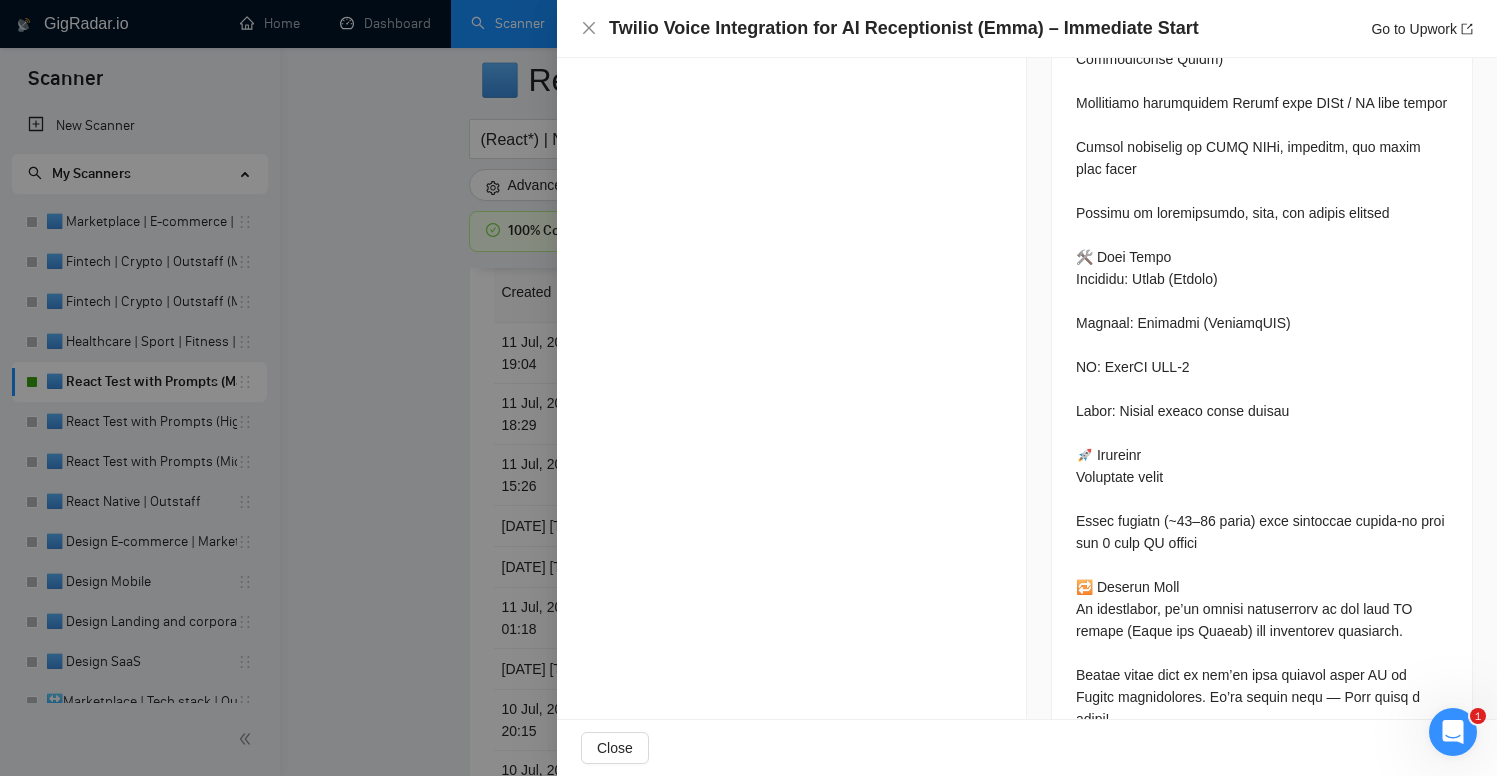 scroll, scrollTop: 1546, scrollLeft: 0, axis: vertical 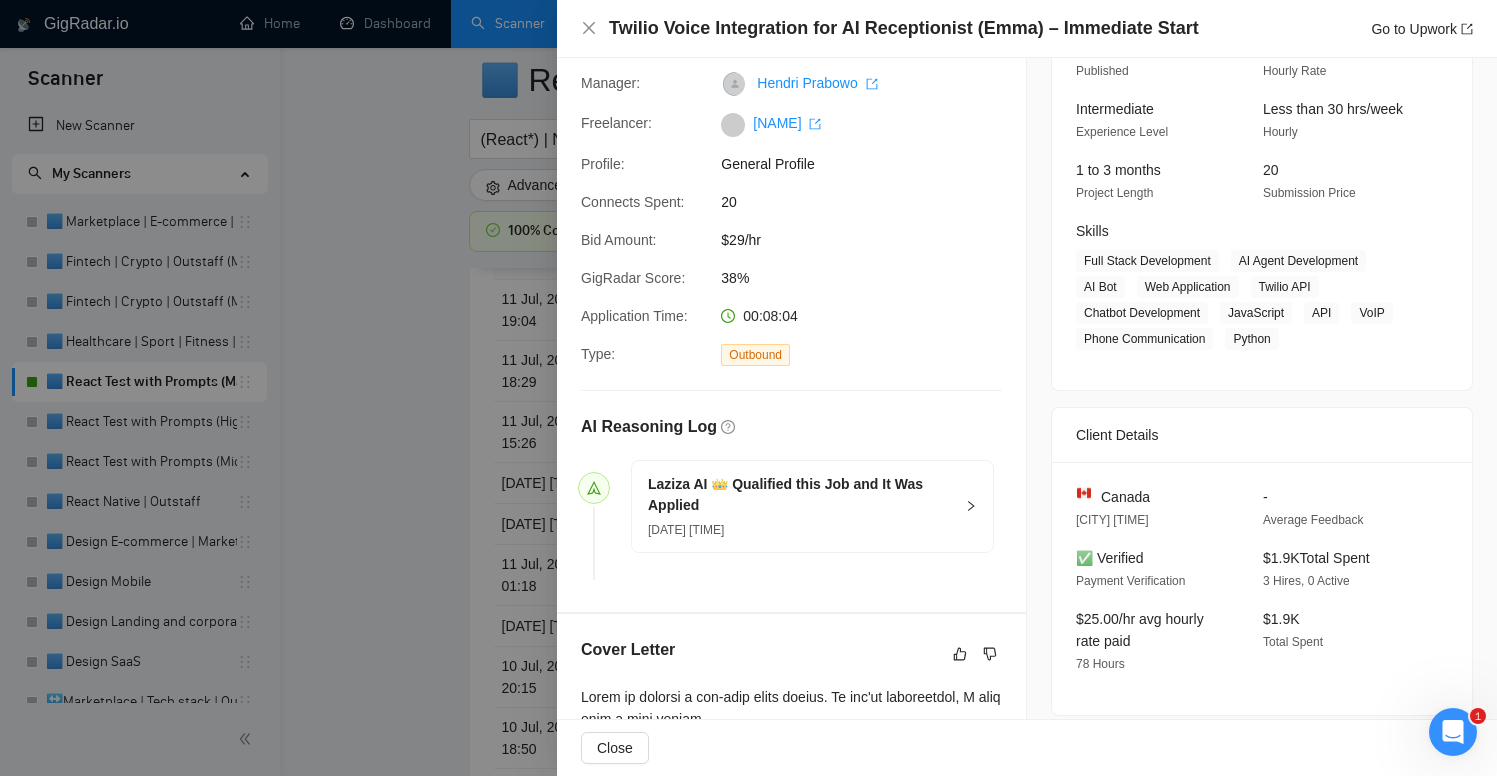 click on "Proposal Details Date: [DATE] [TIME] Scanner: 🟦 React Test with Prompts (Max) Status: Sent     Manager: [NAME]   Freelancer: [NAME]   Profile: General Profile Connects Spent: 20 Bid Amount: $29/hr GigRadar Score: 38% Application Time: 00:08:04 Type: Outbound AI Reasoning Log Laziza AI 👑 Qualified this Job and It Was Applied [DATE] [TIME]" at bounding box center [791, 251] 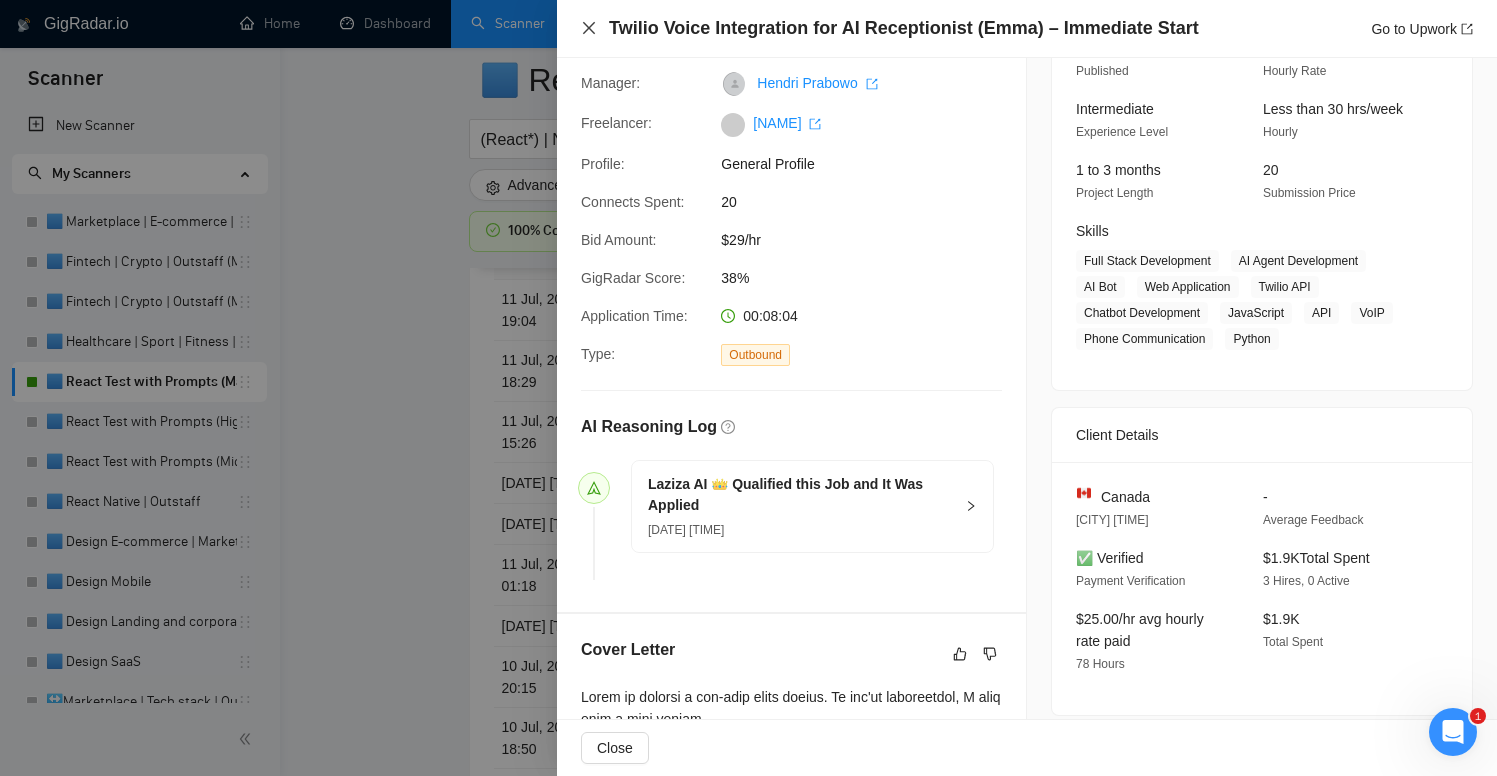 click 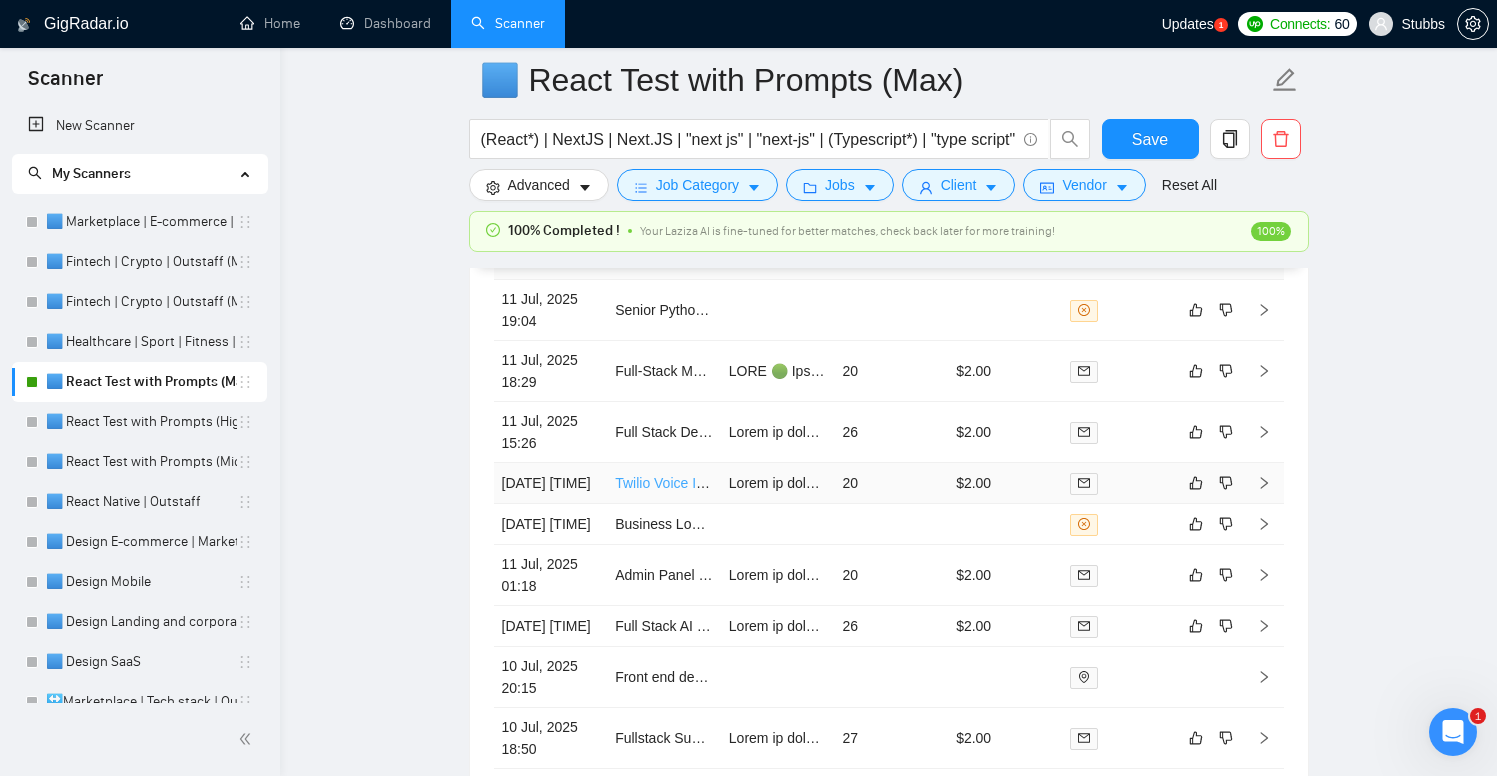 scroll, scrollTop: 4873, scrollLeft: 0, axis: vertical 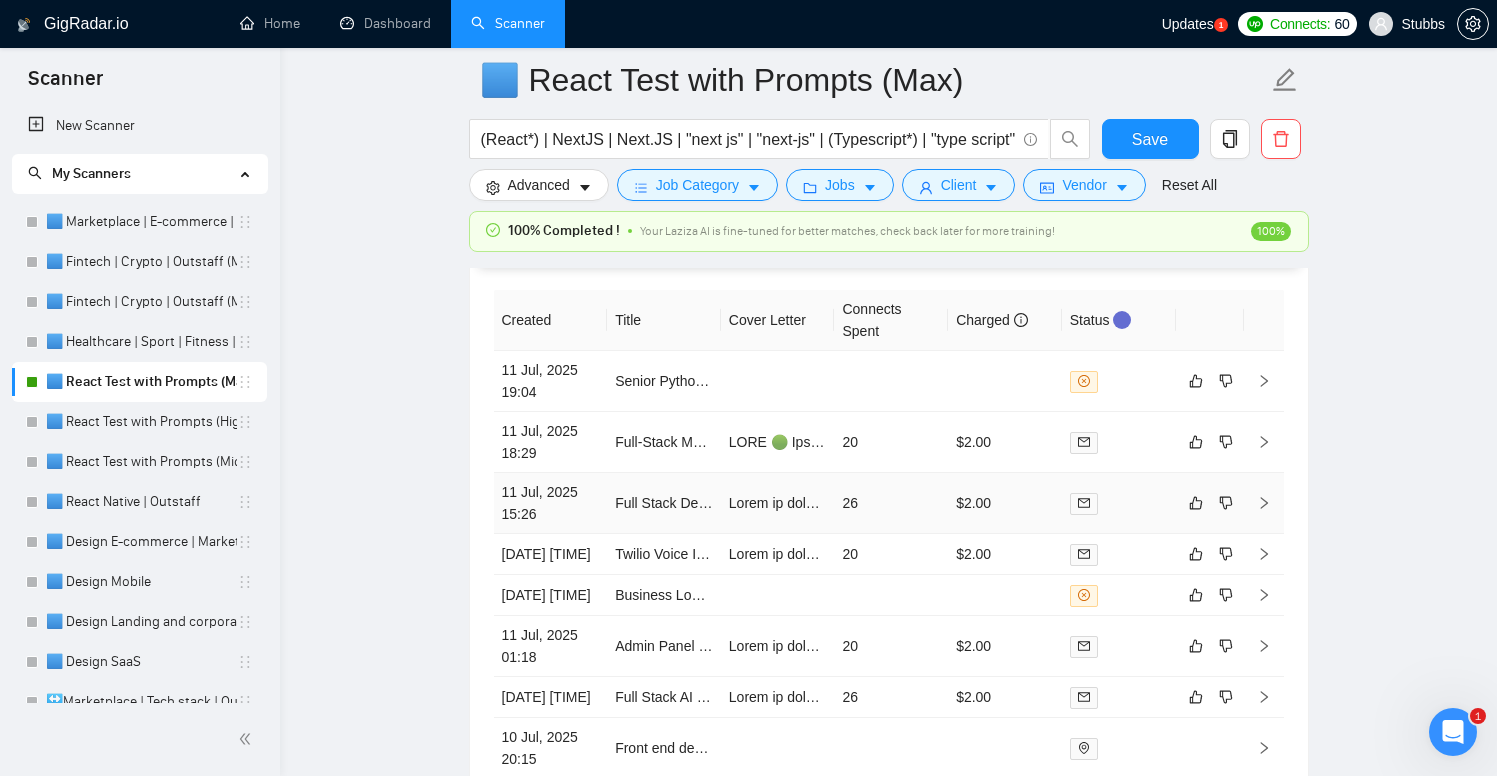 click on "26" at bounding box center [891, 503] 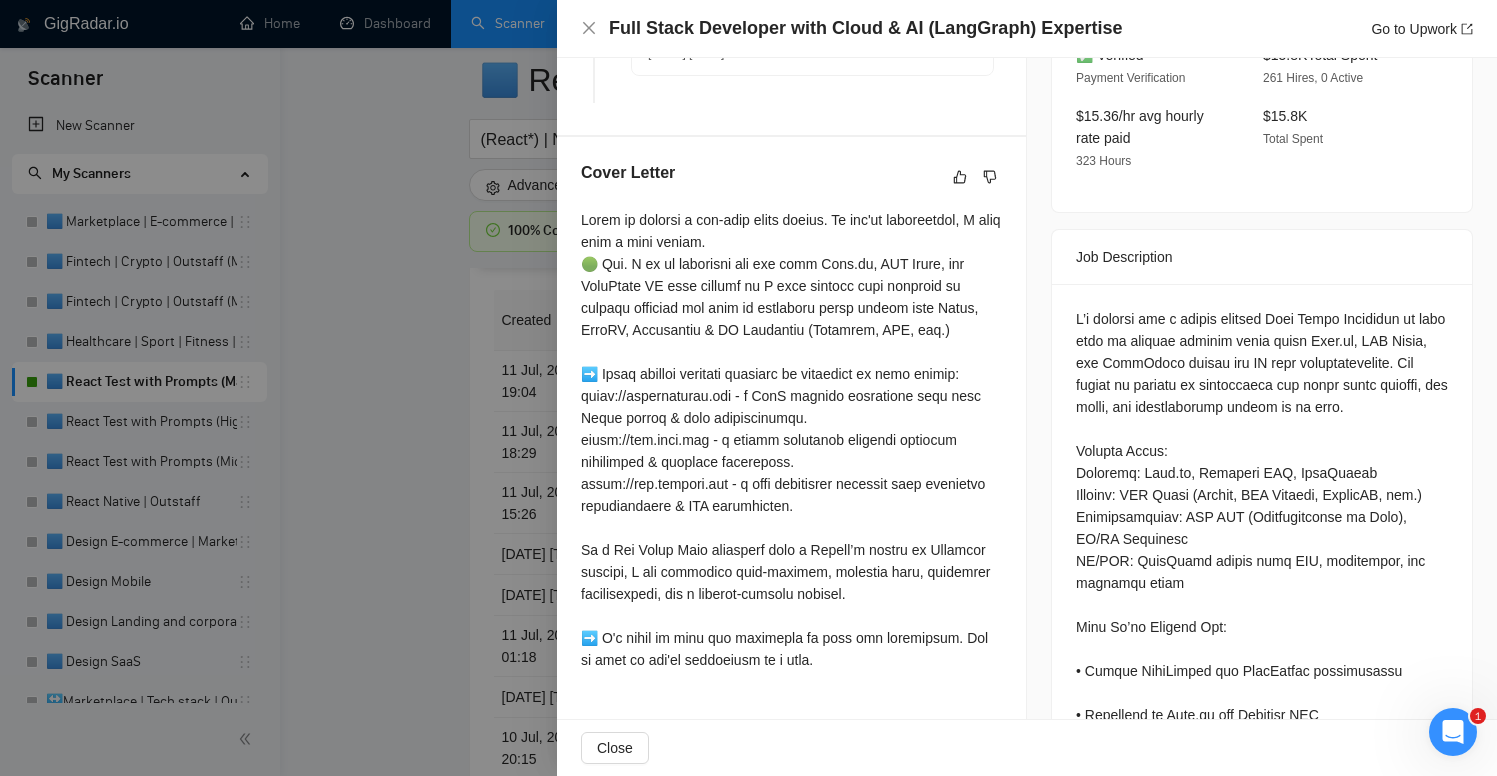 scroll, scrollTop: 647, scrollLeft: 0, axis: vertical 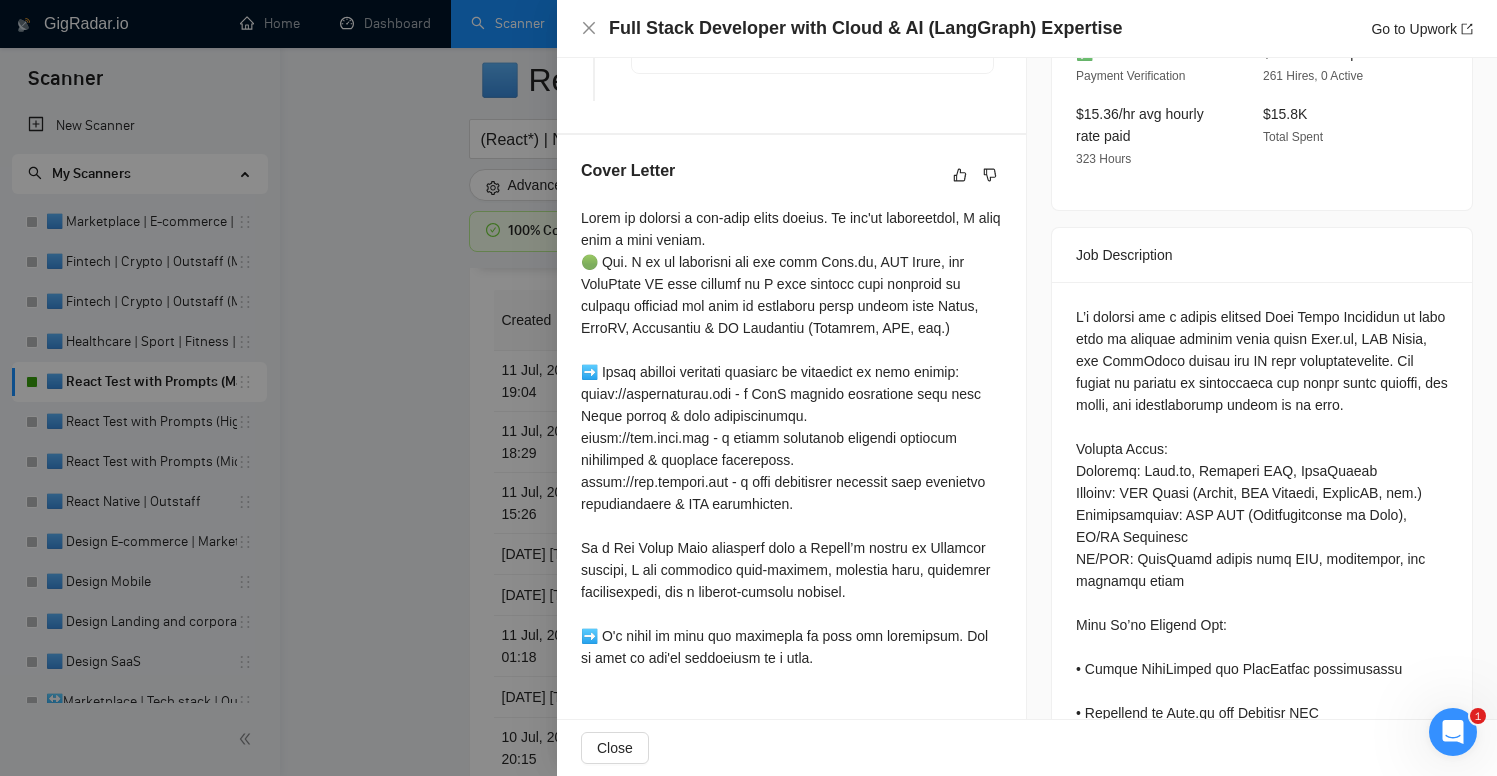 click at bounding box center (791, 438) 